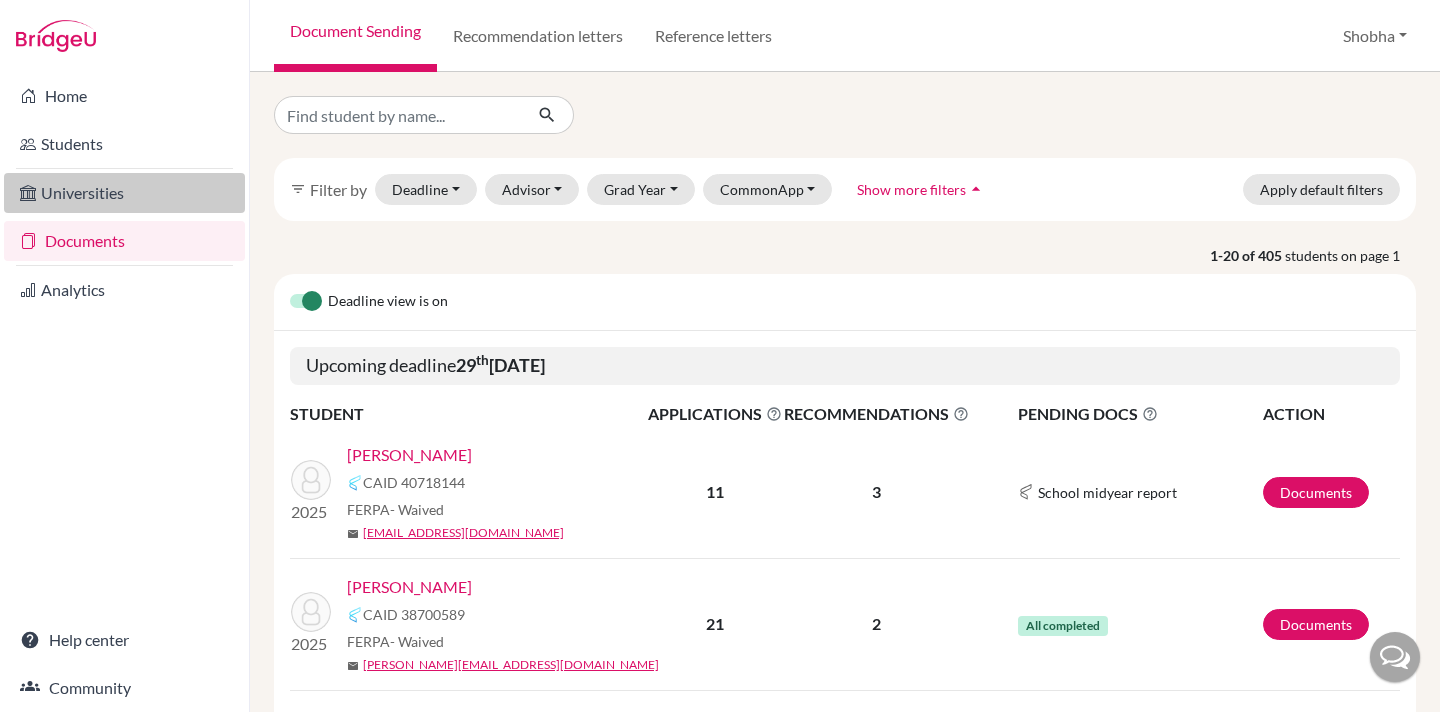 scroll, scrollTop: 0, scrollLeft: 0, axis: both 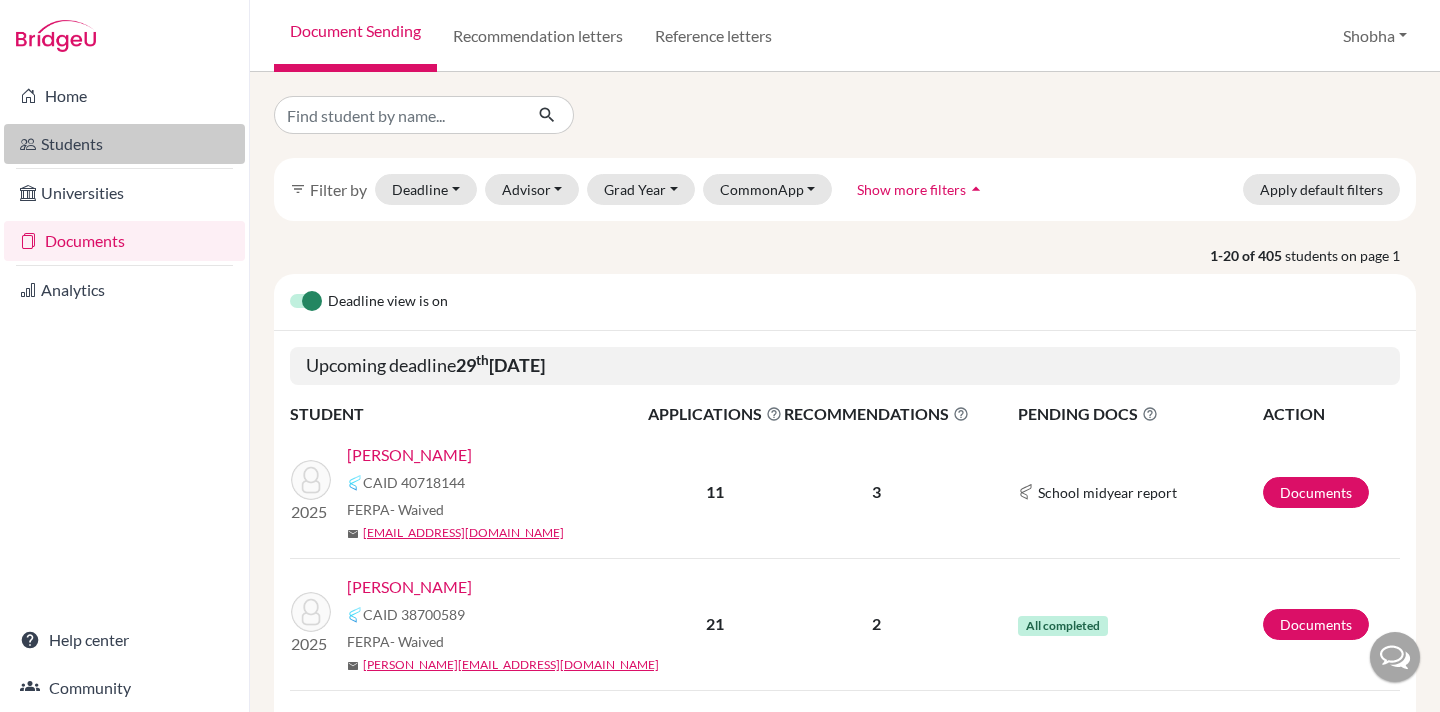 click on "Students" at bounding box center [124, 144] 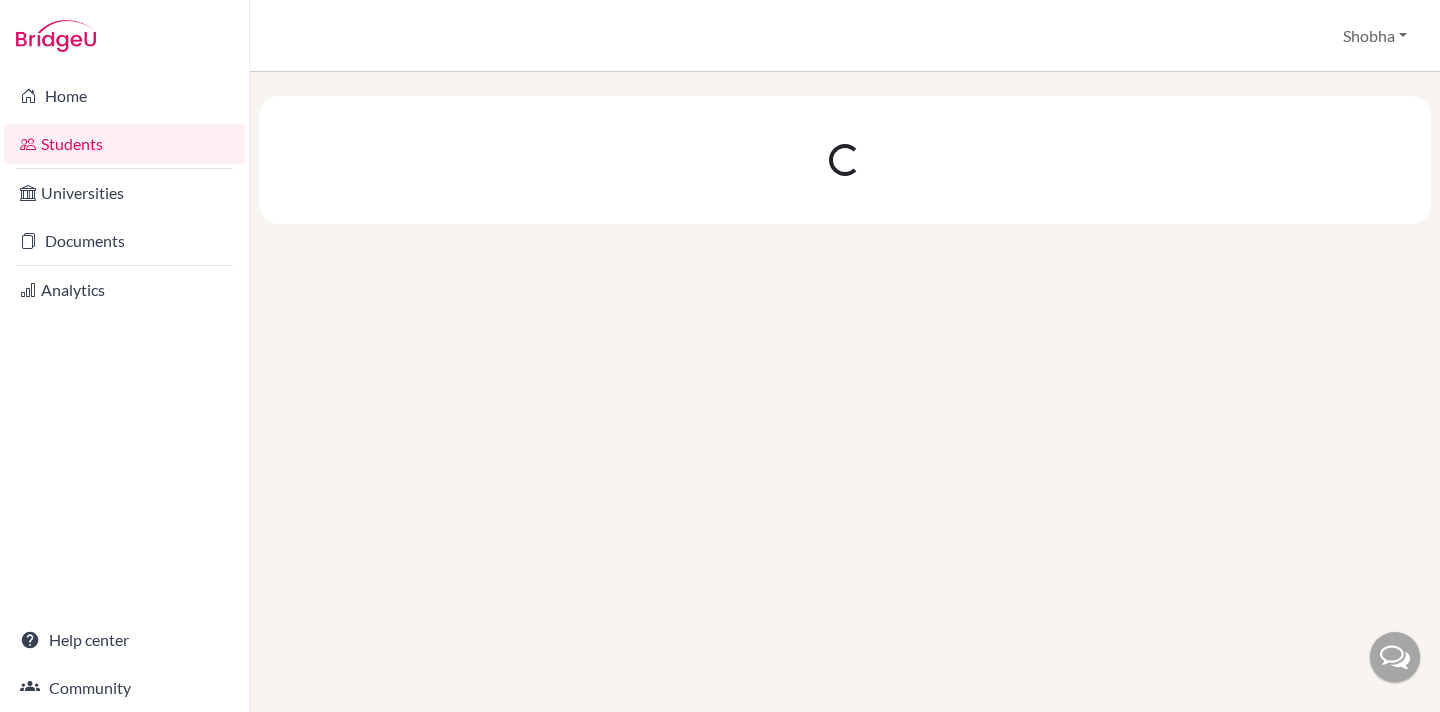 scroll, scrollTop: 0, scrollLeft: 0, axis: both 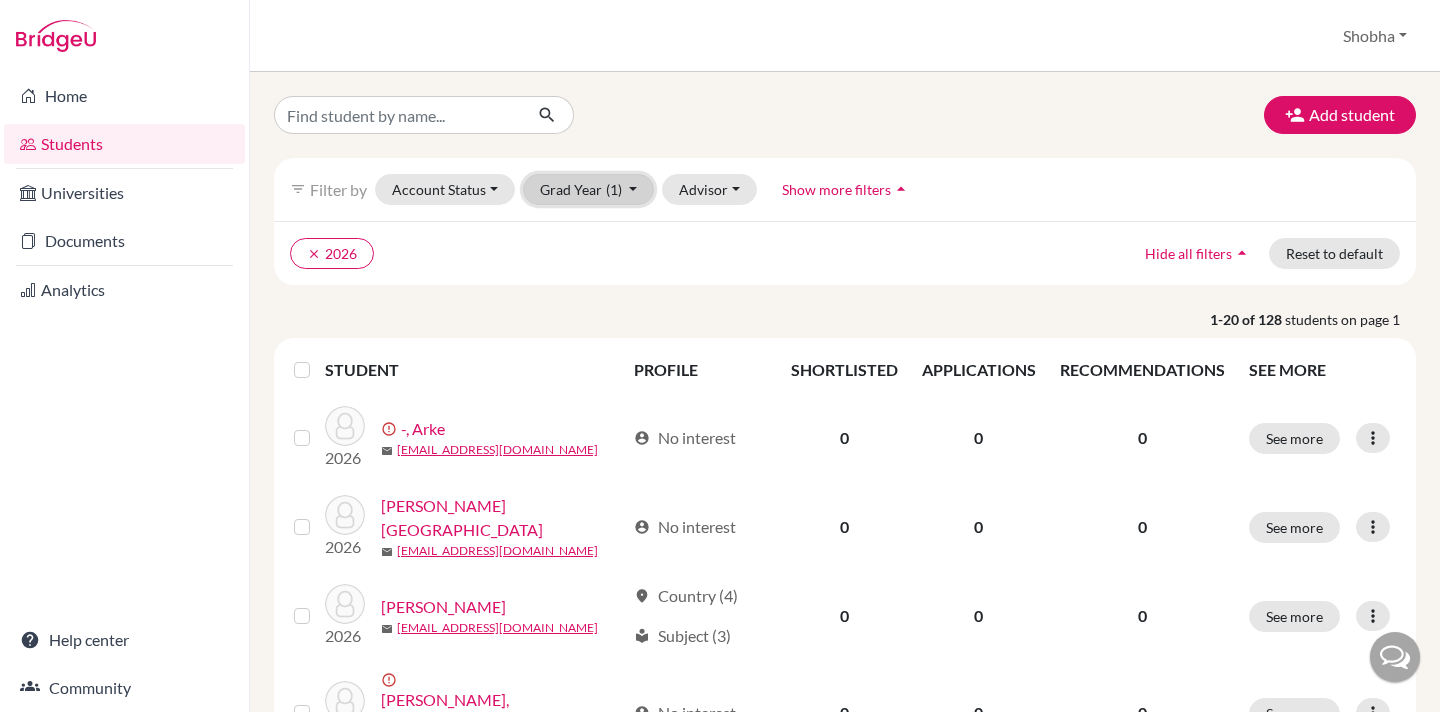 click on "Grad Year (1)" at bounding box center [589, 189] 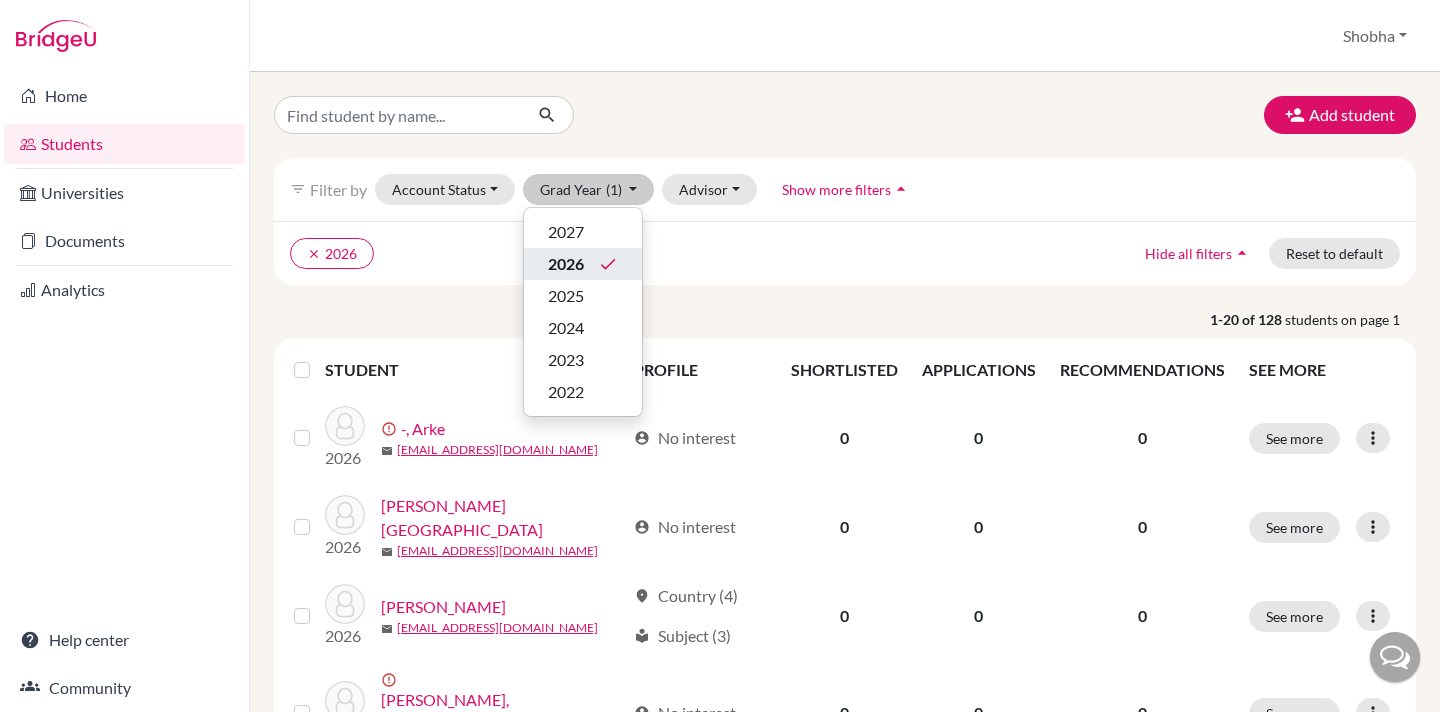 click on "2026" at bounding box center [566, 264] 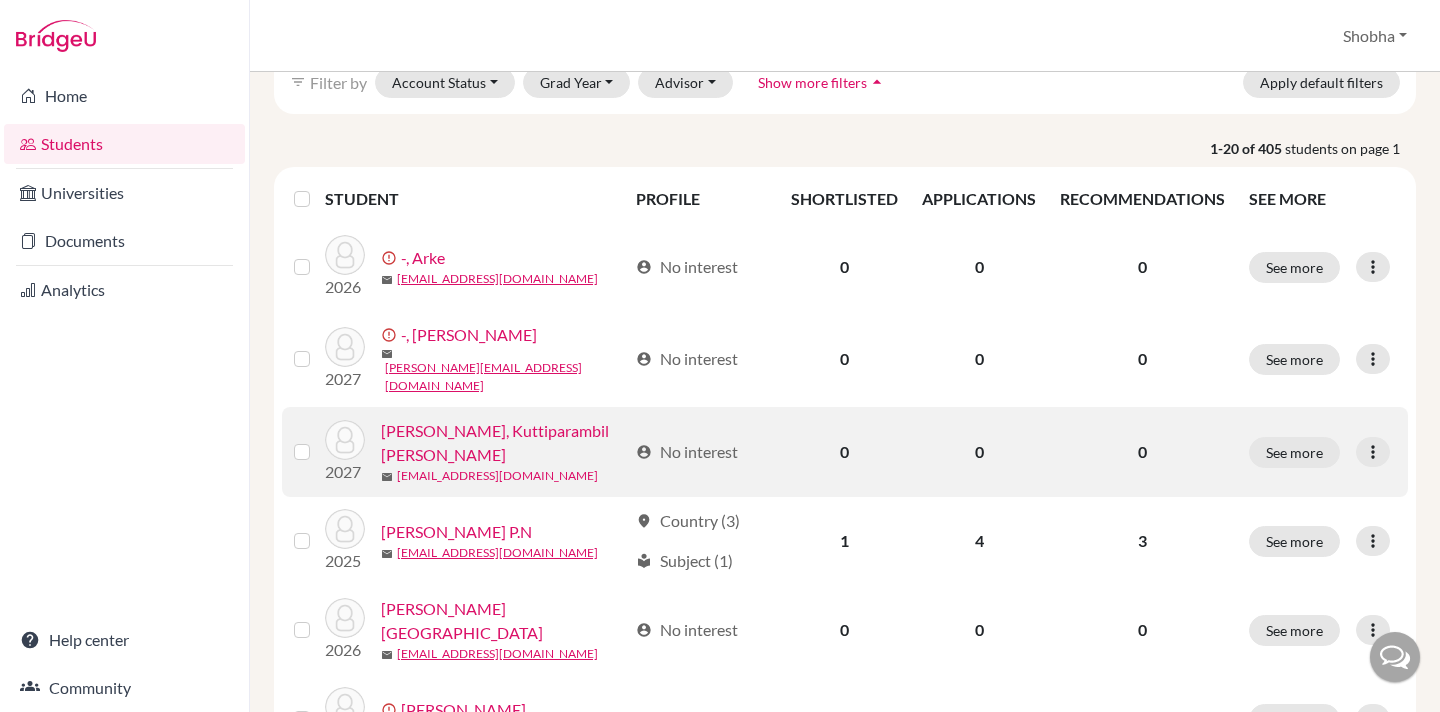 scroll, scrollTop: 0, scrollLeft: 0, axis: both 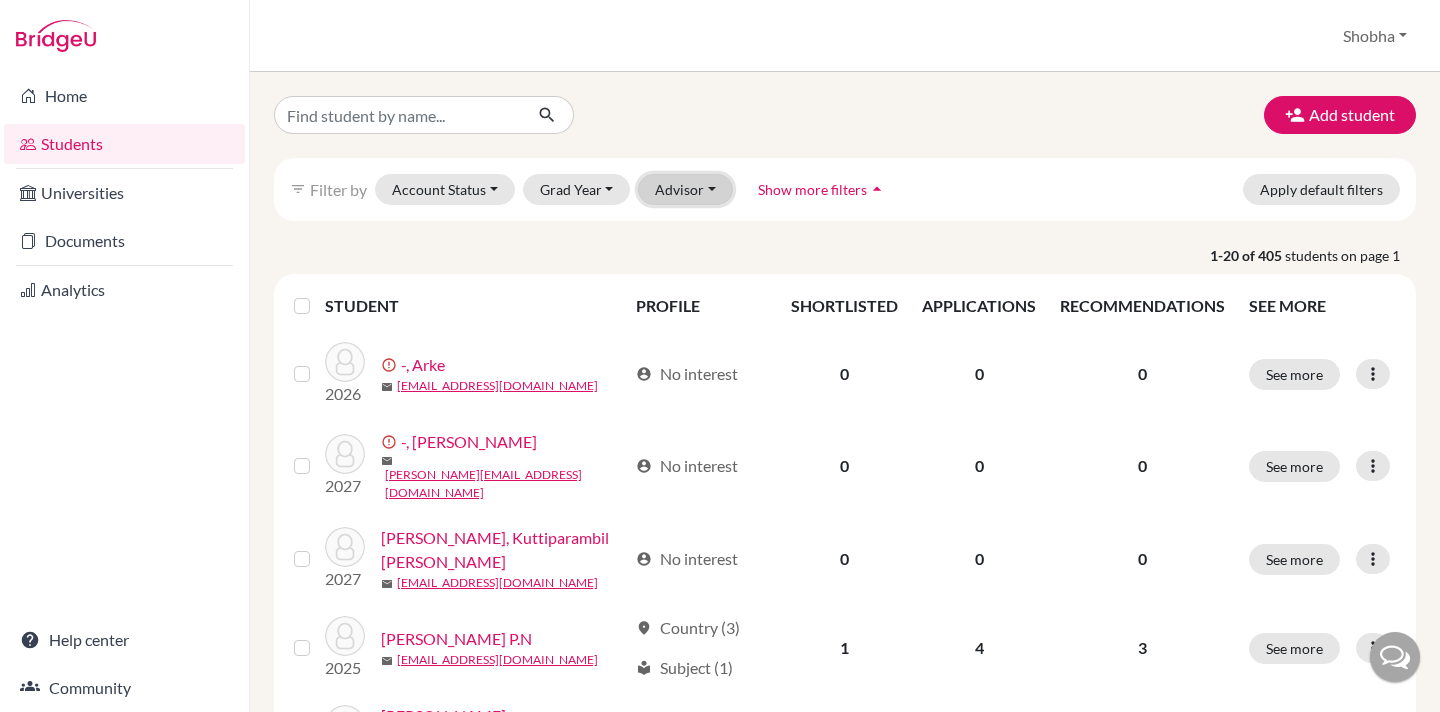 click on "Advisor" at bounding box center (685, 189) 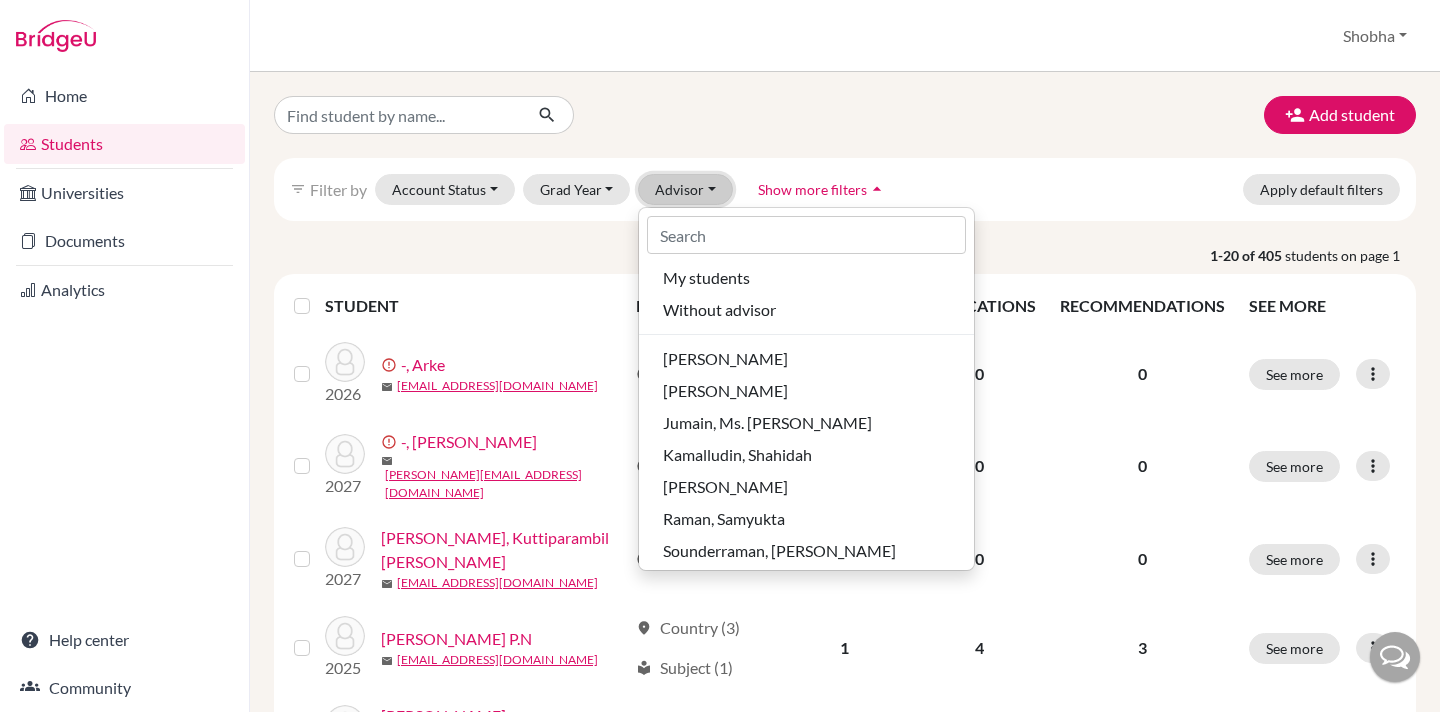 click on "Advisor" at bounding box center [685, 189] 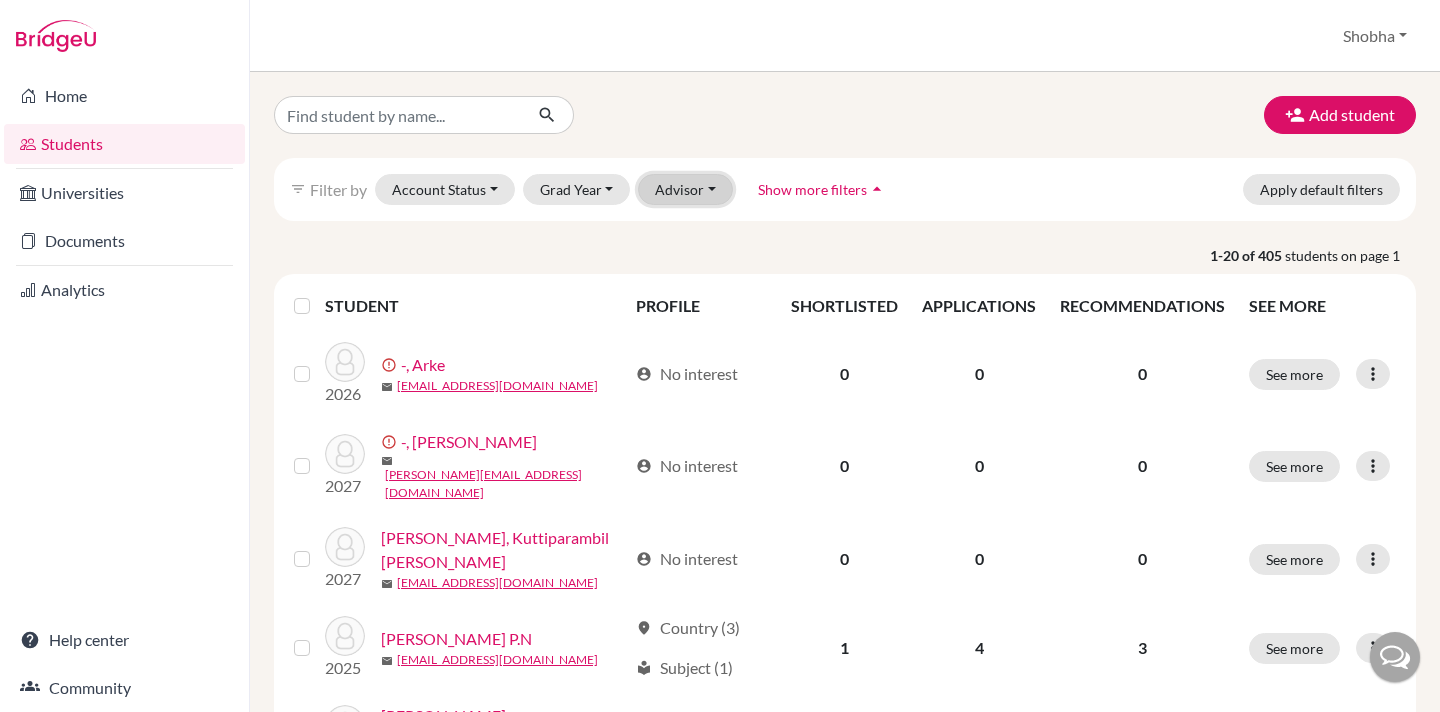 click on "Advisor" at bounding box center (685, 189) 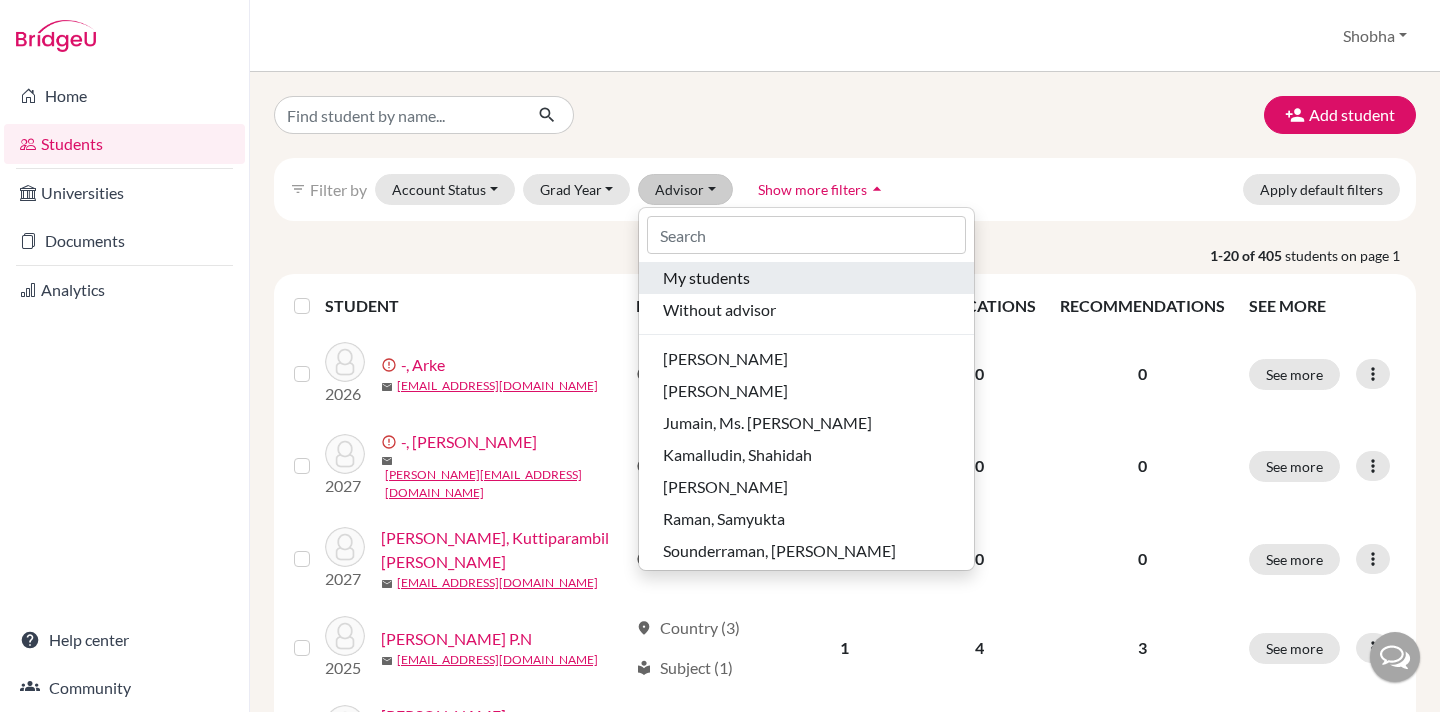 click on "My students" at bounding box center (706, 278) 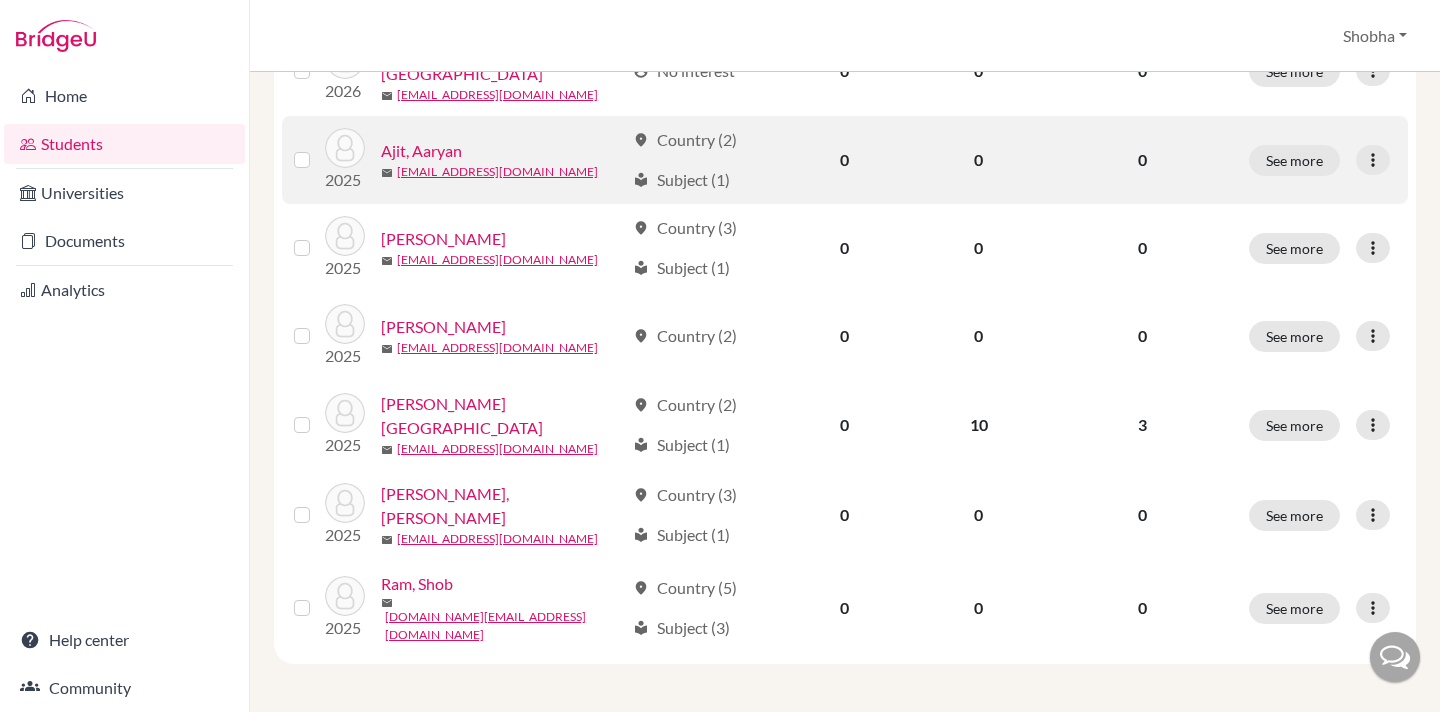 scroll, scrollTop: 0, scrollLeft: 0, axis: both 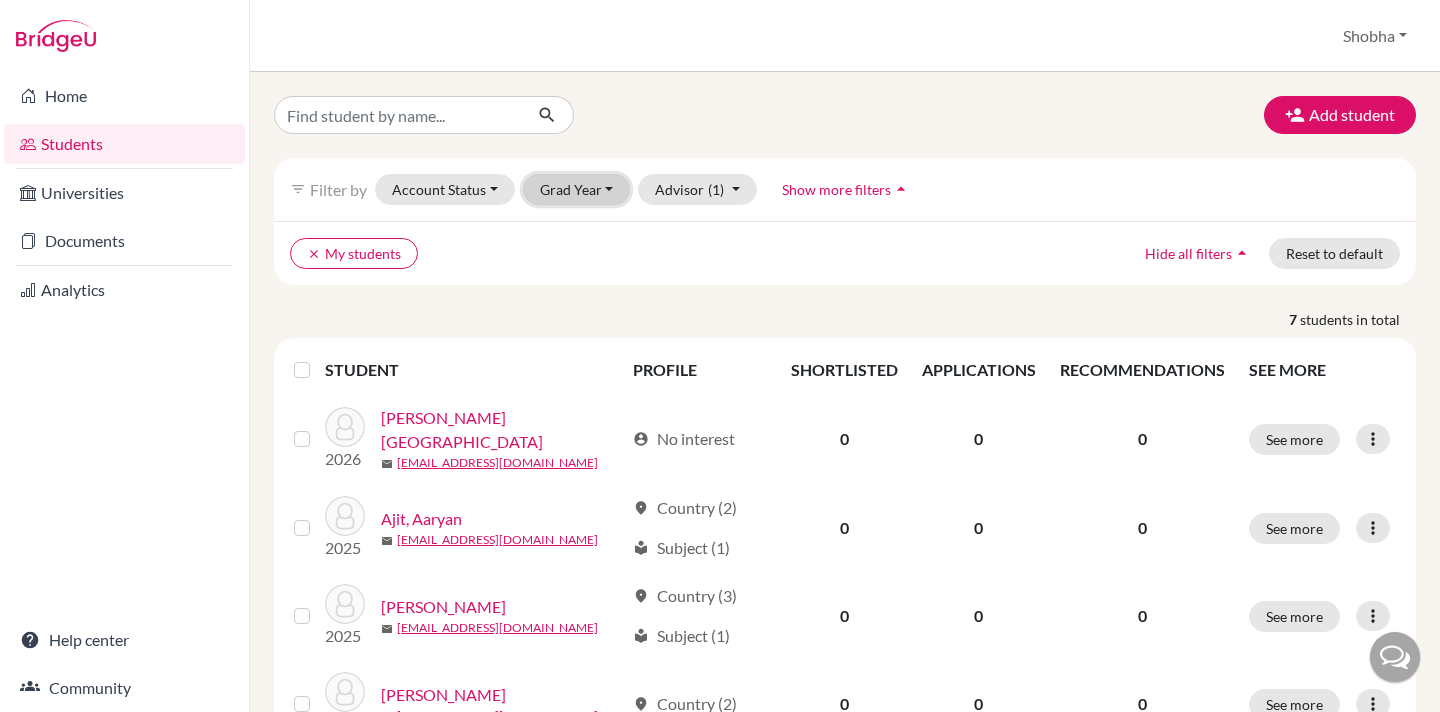 click on "Grad Year" at bounding box center [577, 189] 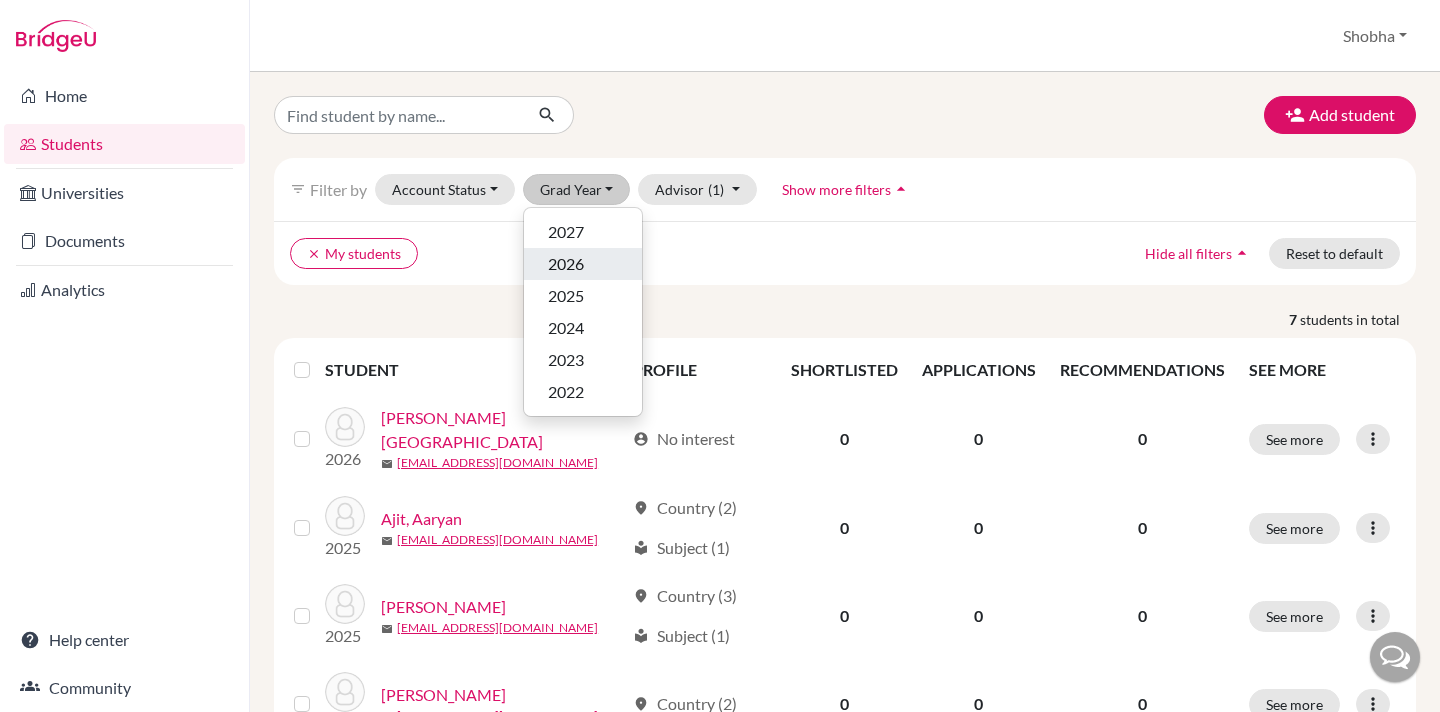 click on "2026" at bounding box center (583, 264) 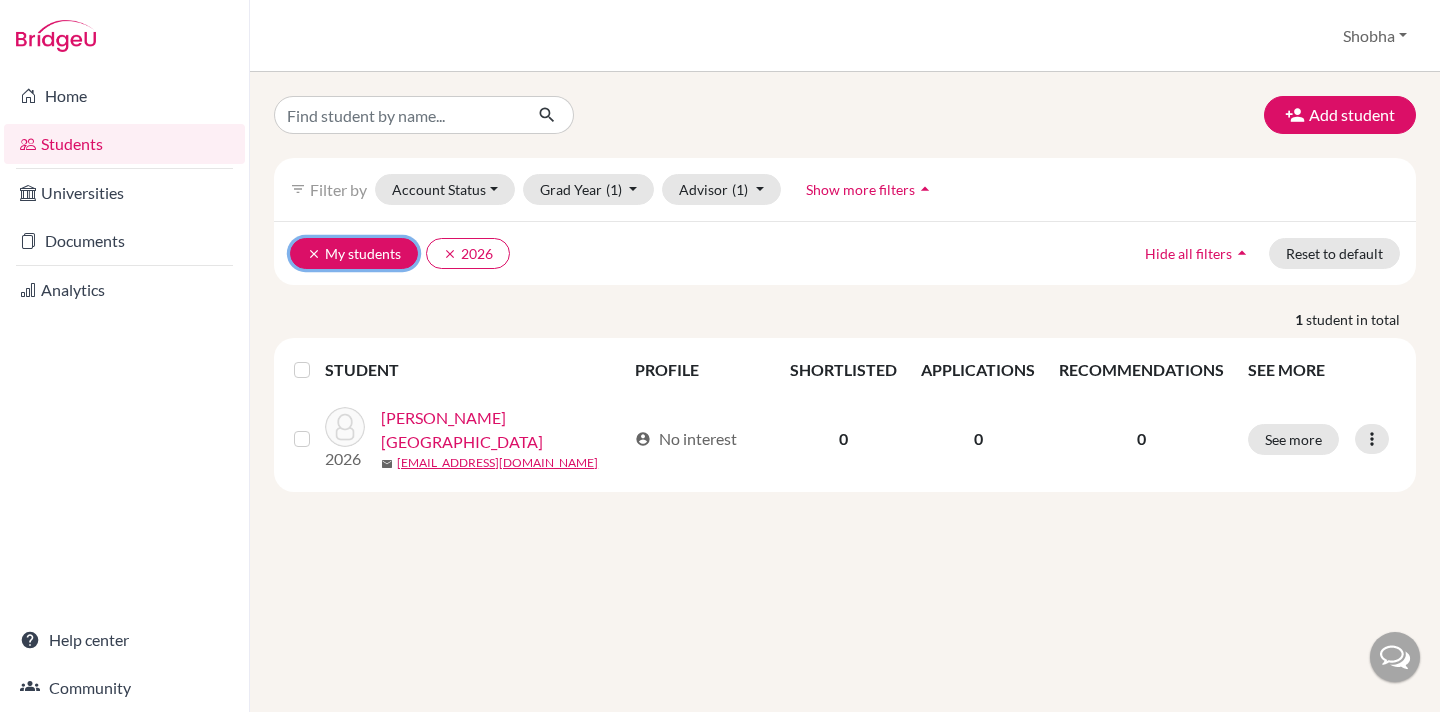 click on "clear" at bounding box center [314, 254] 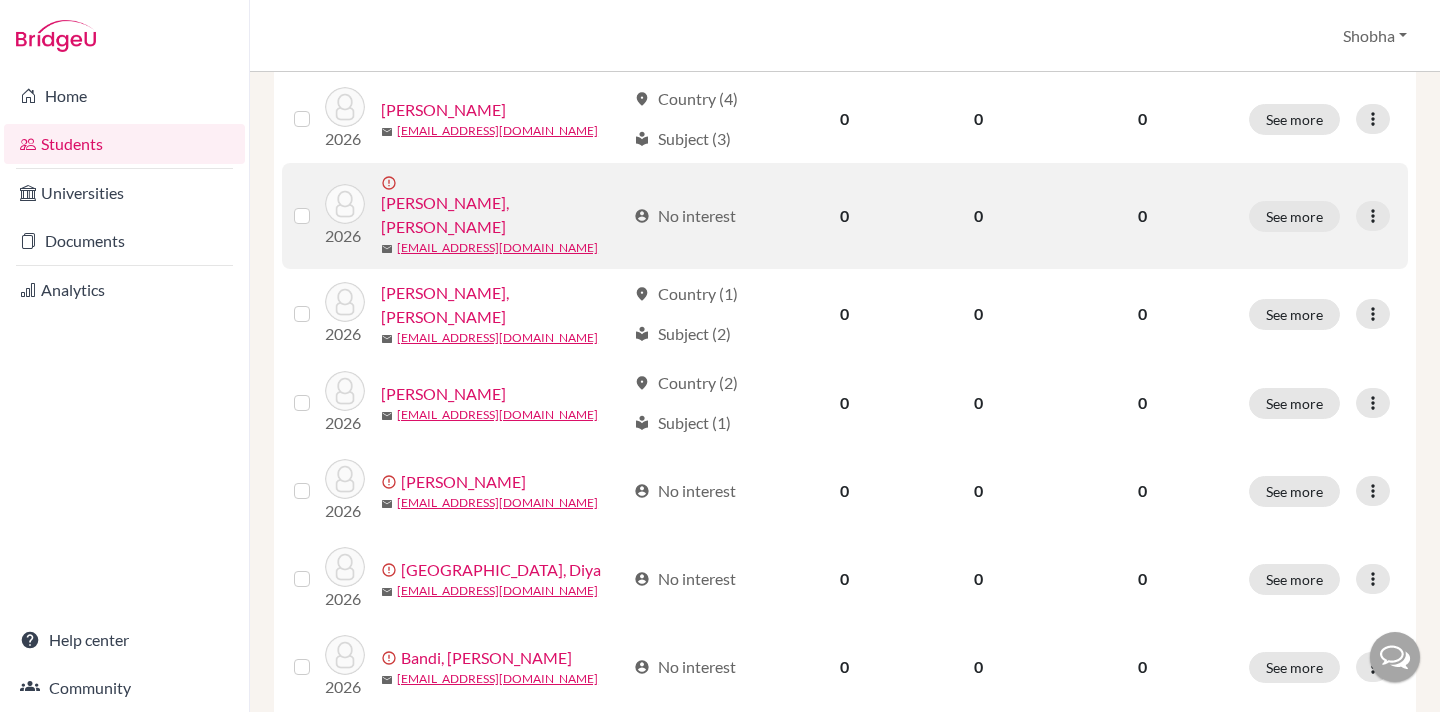 scroll, scrollTop: 0, scrollLeft: 0, axis: both 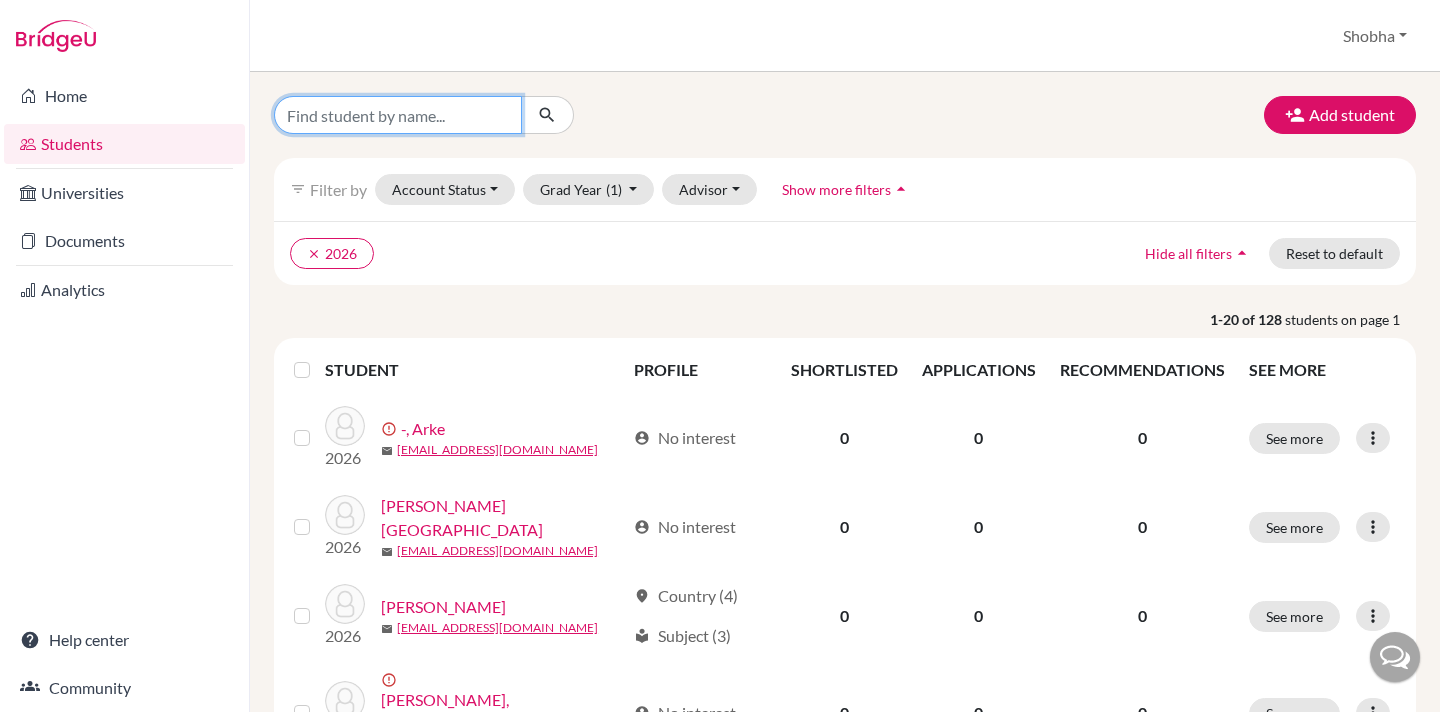 click at bounding box center (398, 115) 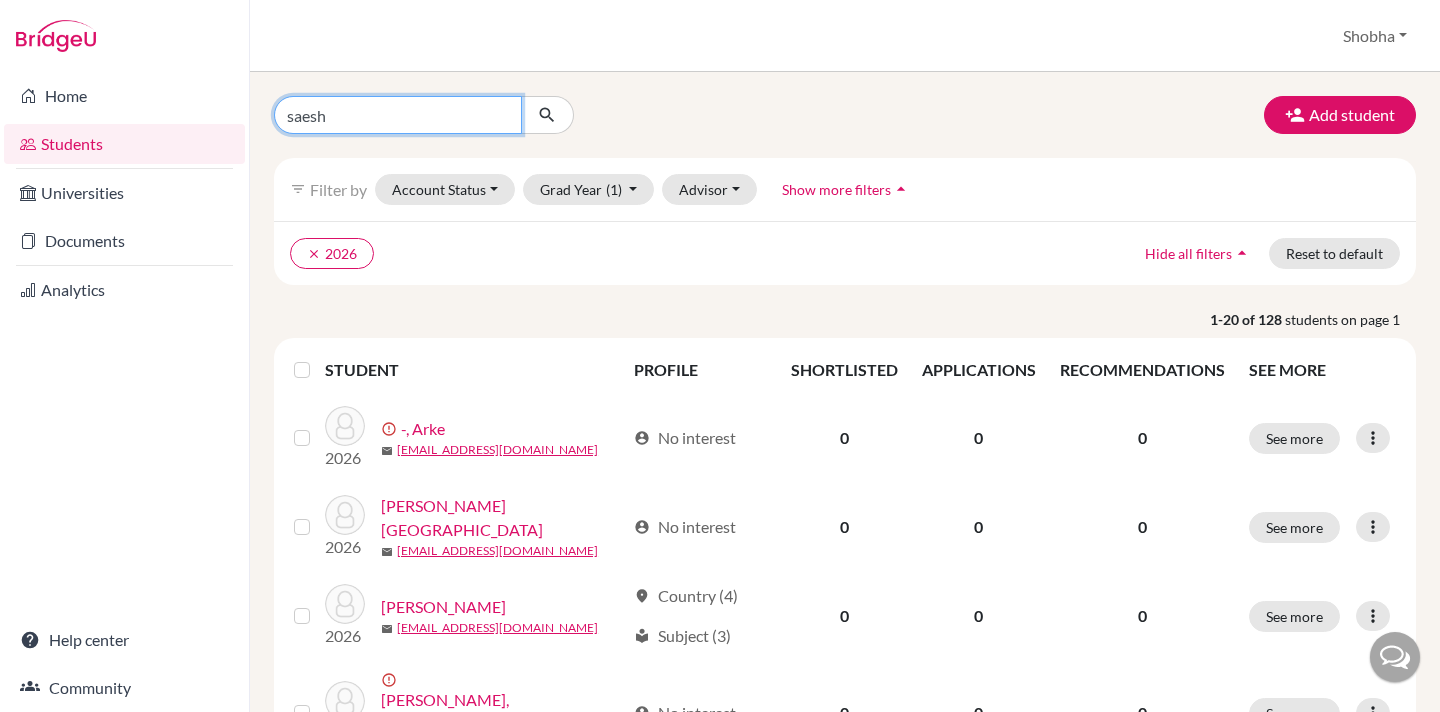 type on "saesha" 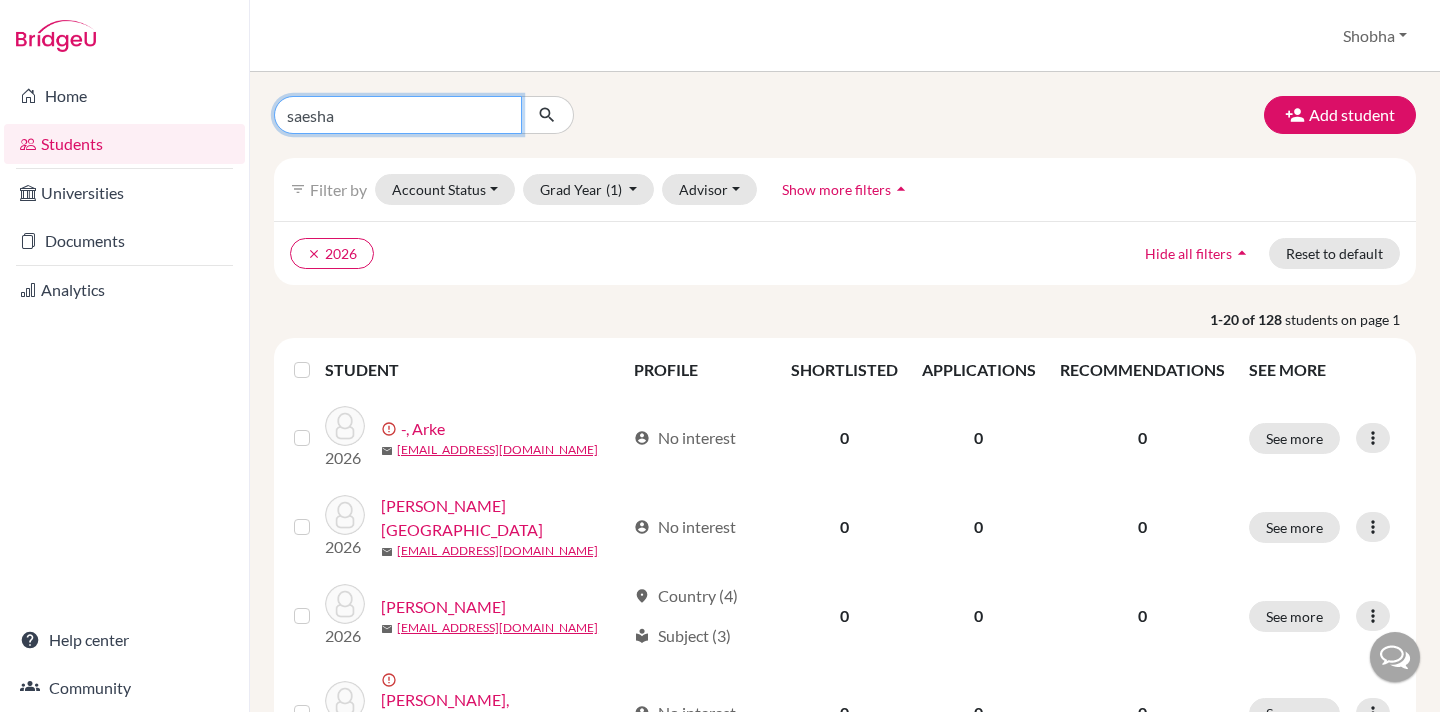 click at bounding box center [547, 115] 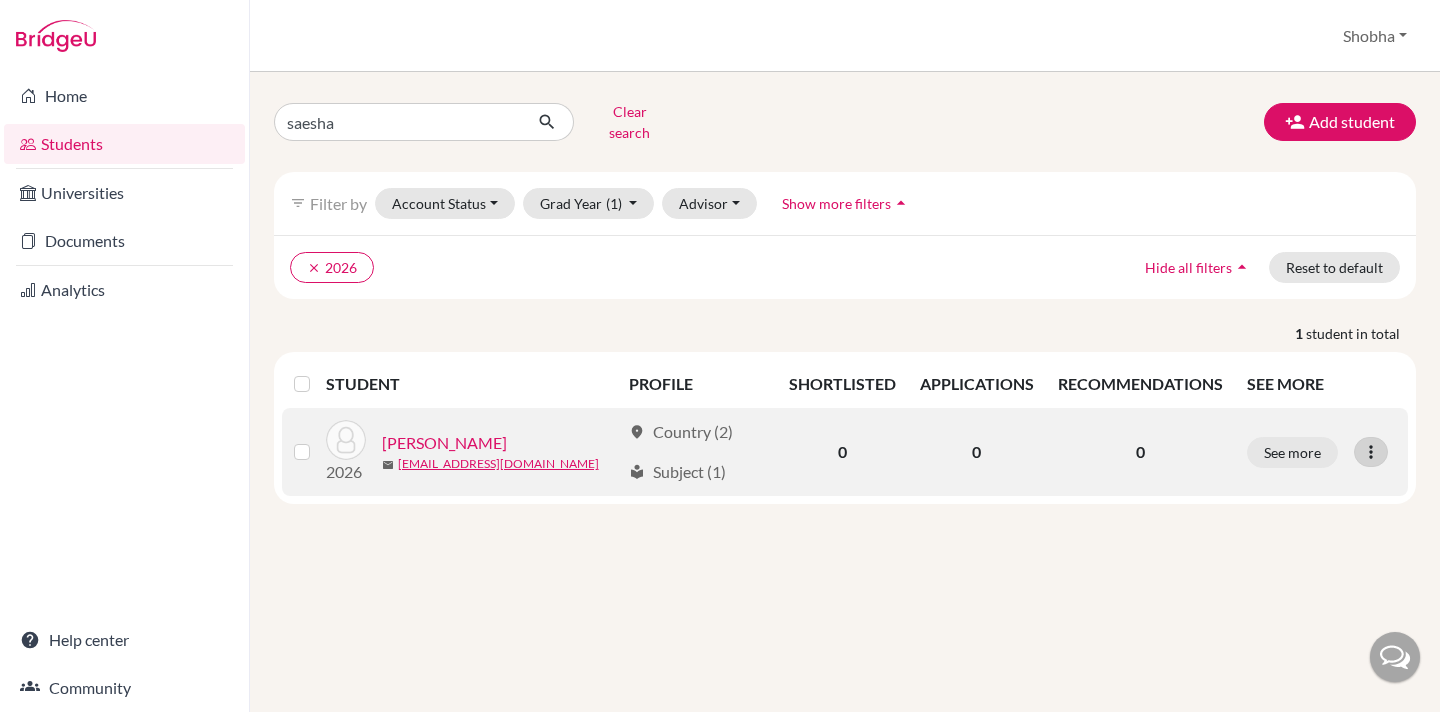 click at bounding box center (1371, 452) 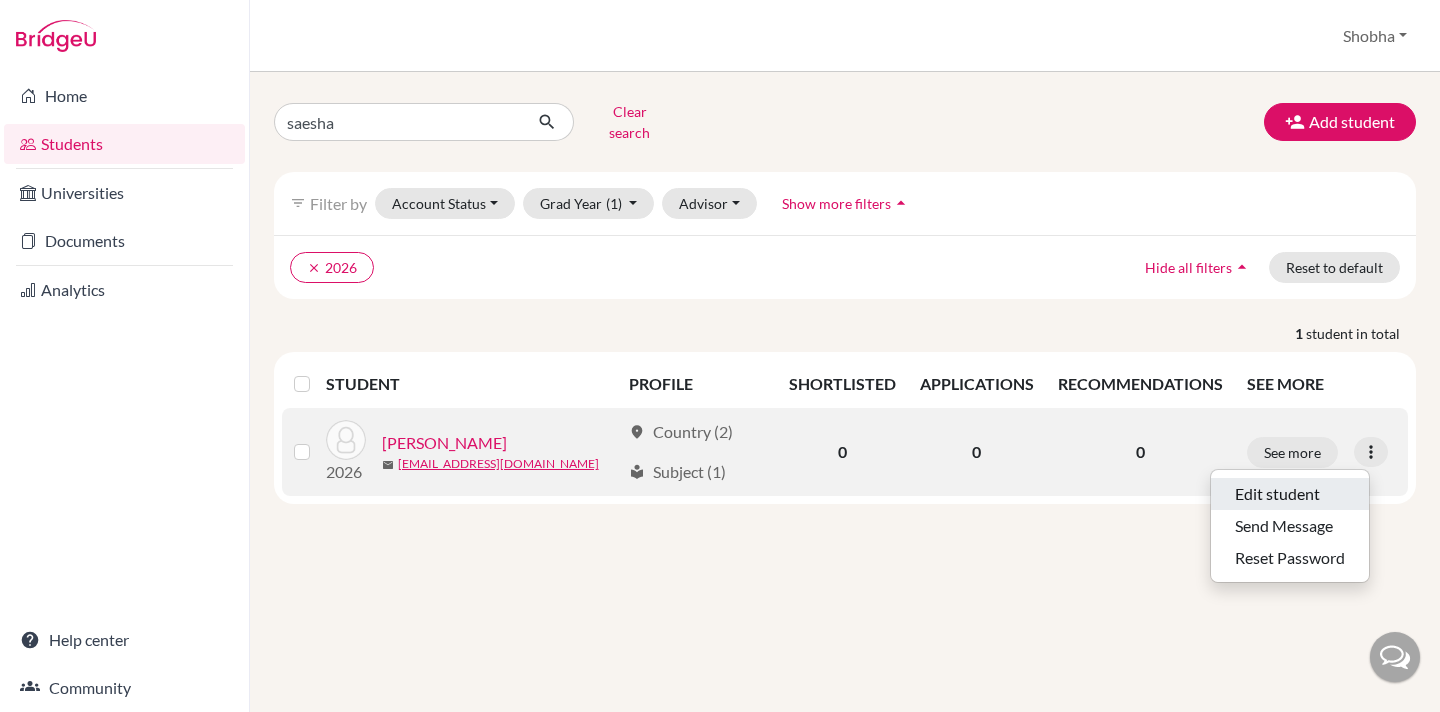click on "Edit student" at bounding box center [1290, 494] 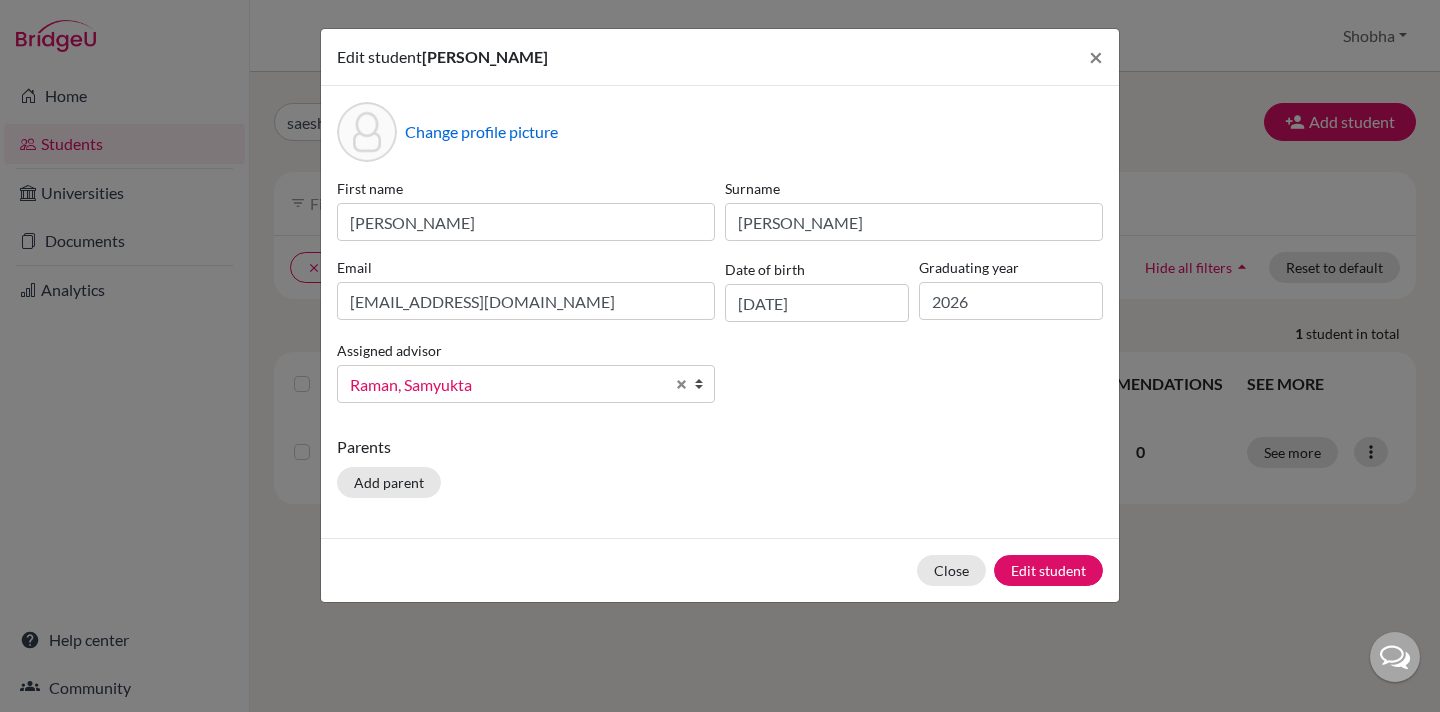 click at bounding box center (704, 384) 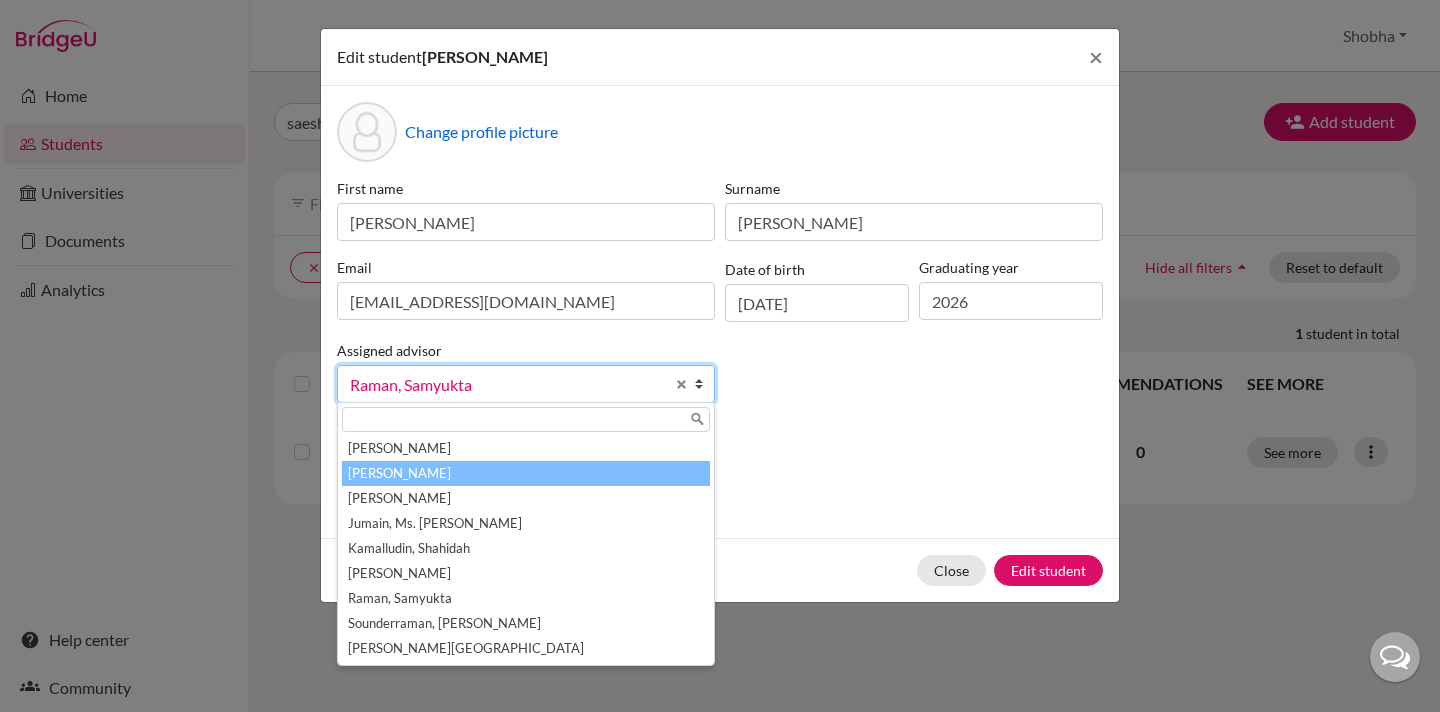 click on "[PERSON_NAME]" at bounding box center [526, 473] 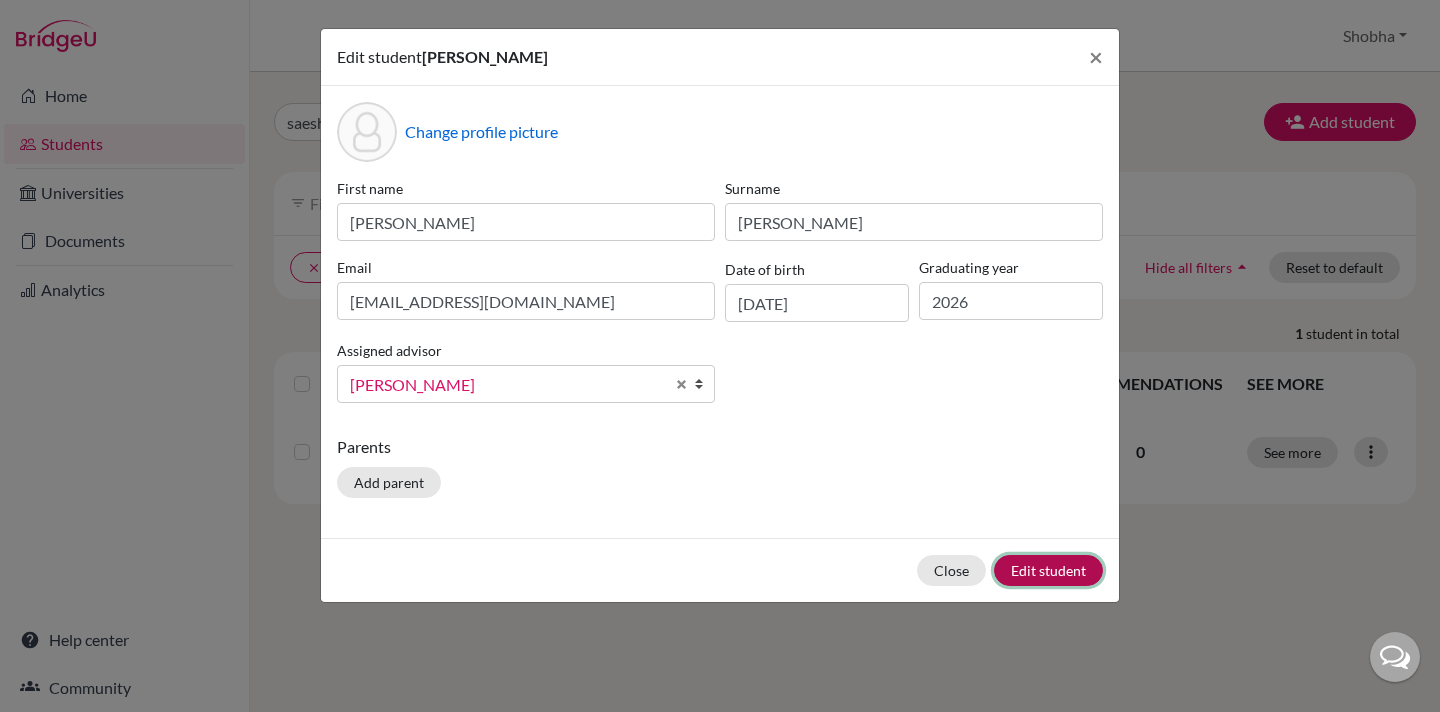 click on "Edit student" at bounding box center (1048, 570) 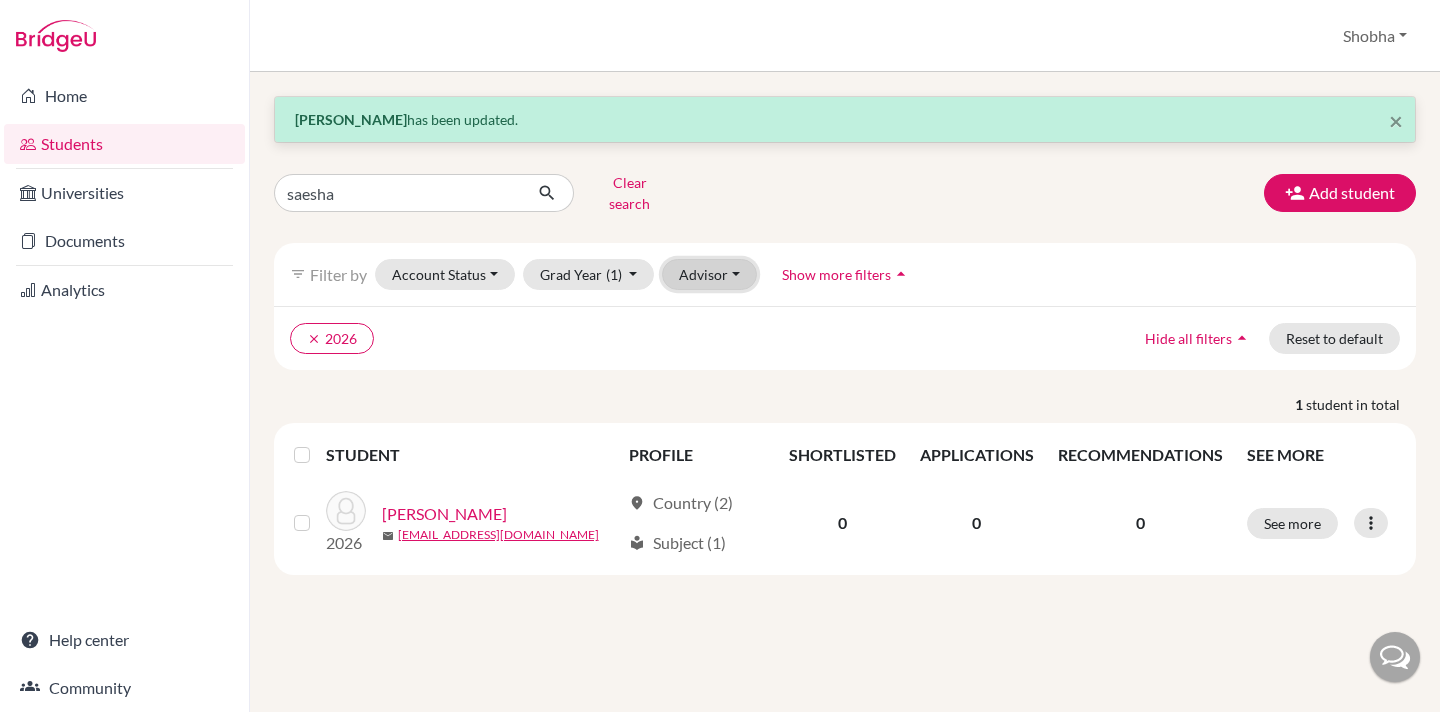 click on "Advisor" at bounding box center [709, 274] 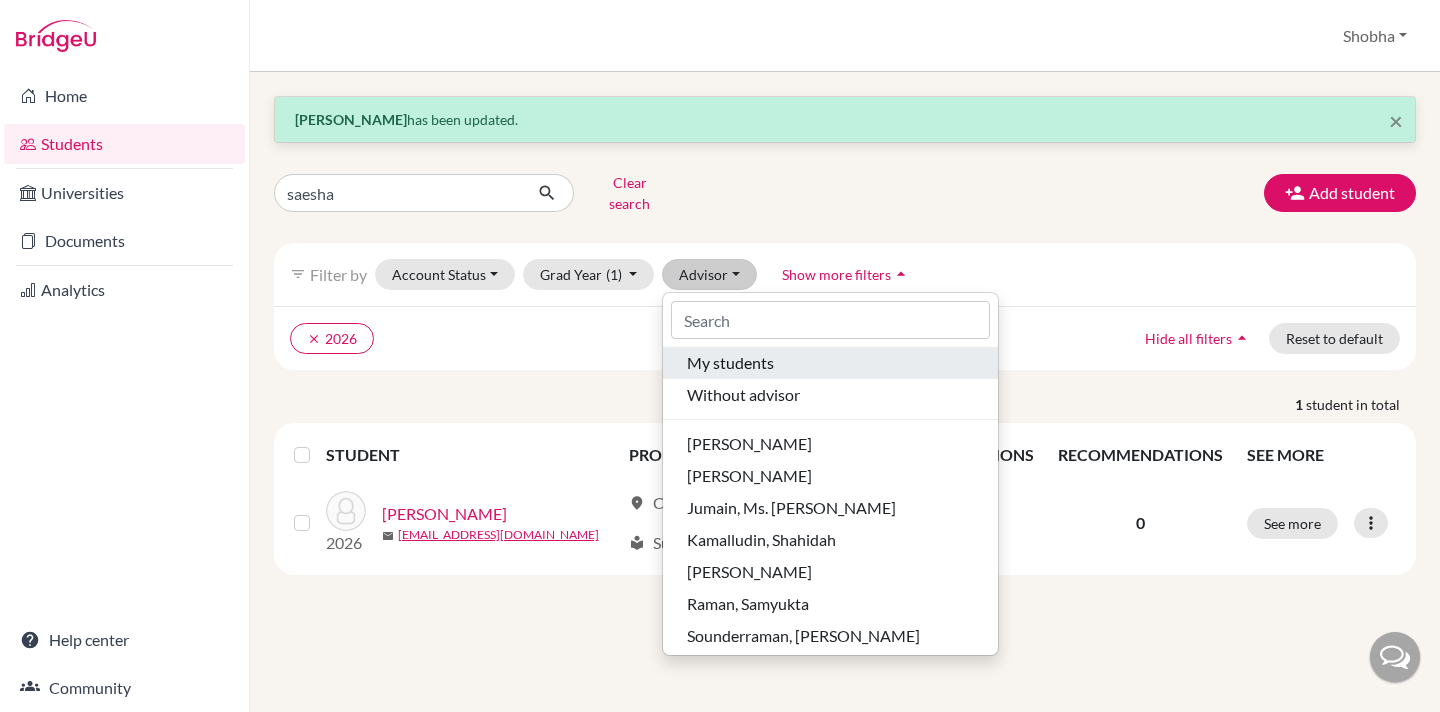 click on "My students" at bounding box center [730, 363] 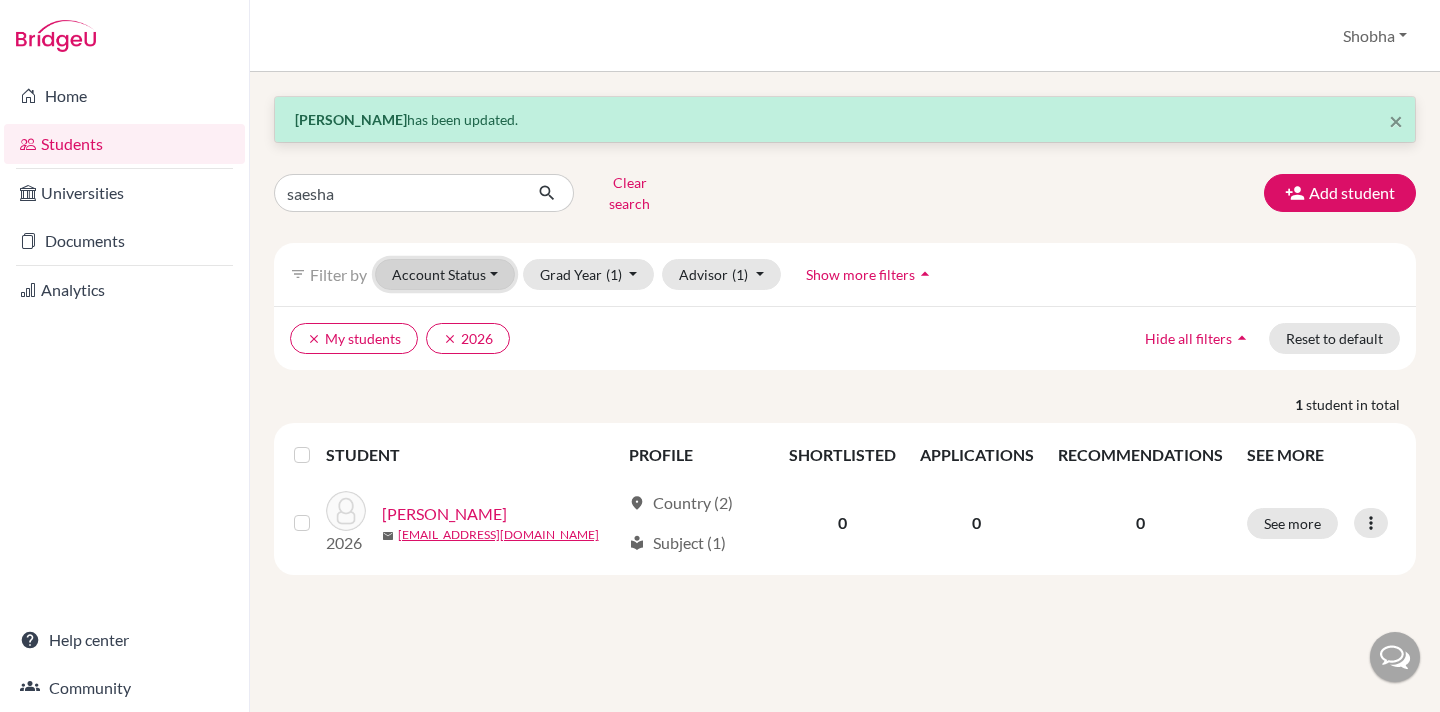 click on "Account Status" at bounding box center [445, 274] 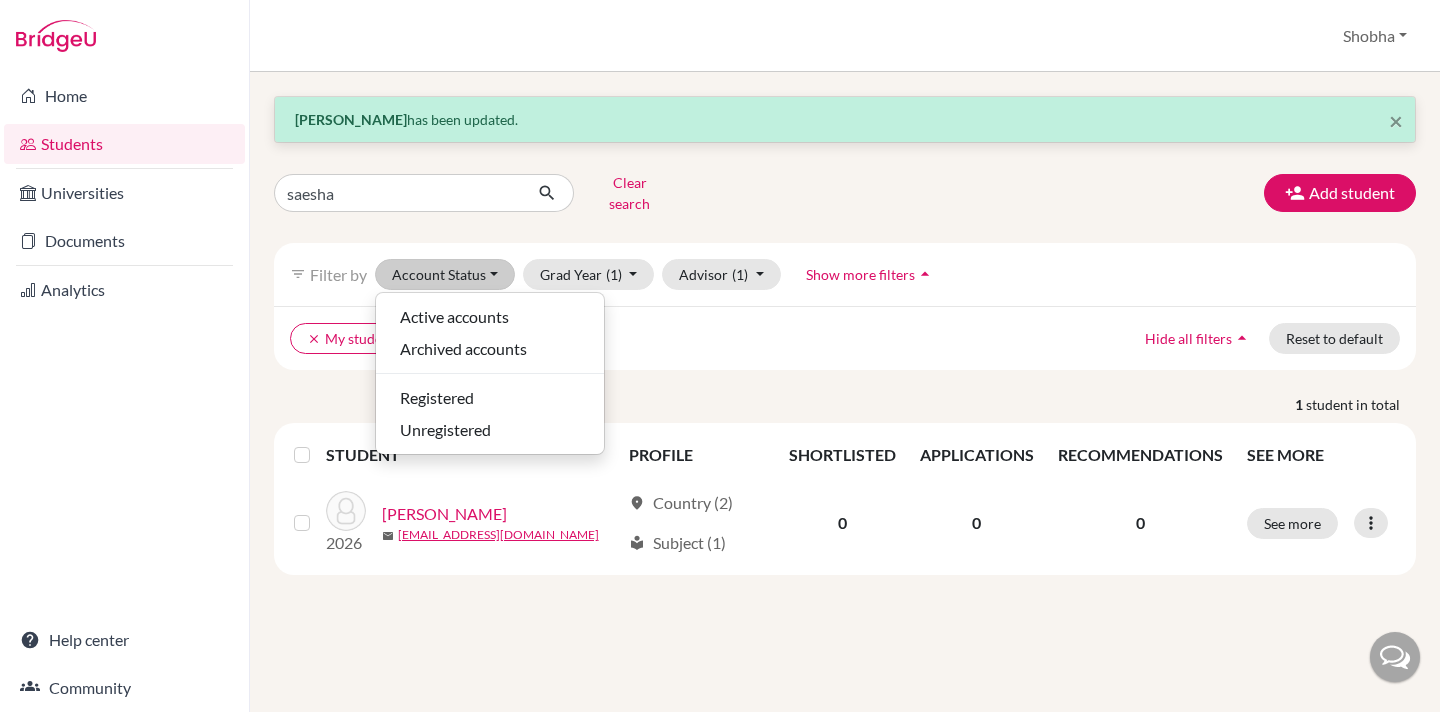 click on "clear My students clear 2026" at bounding box center [706, 338] 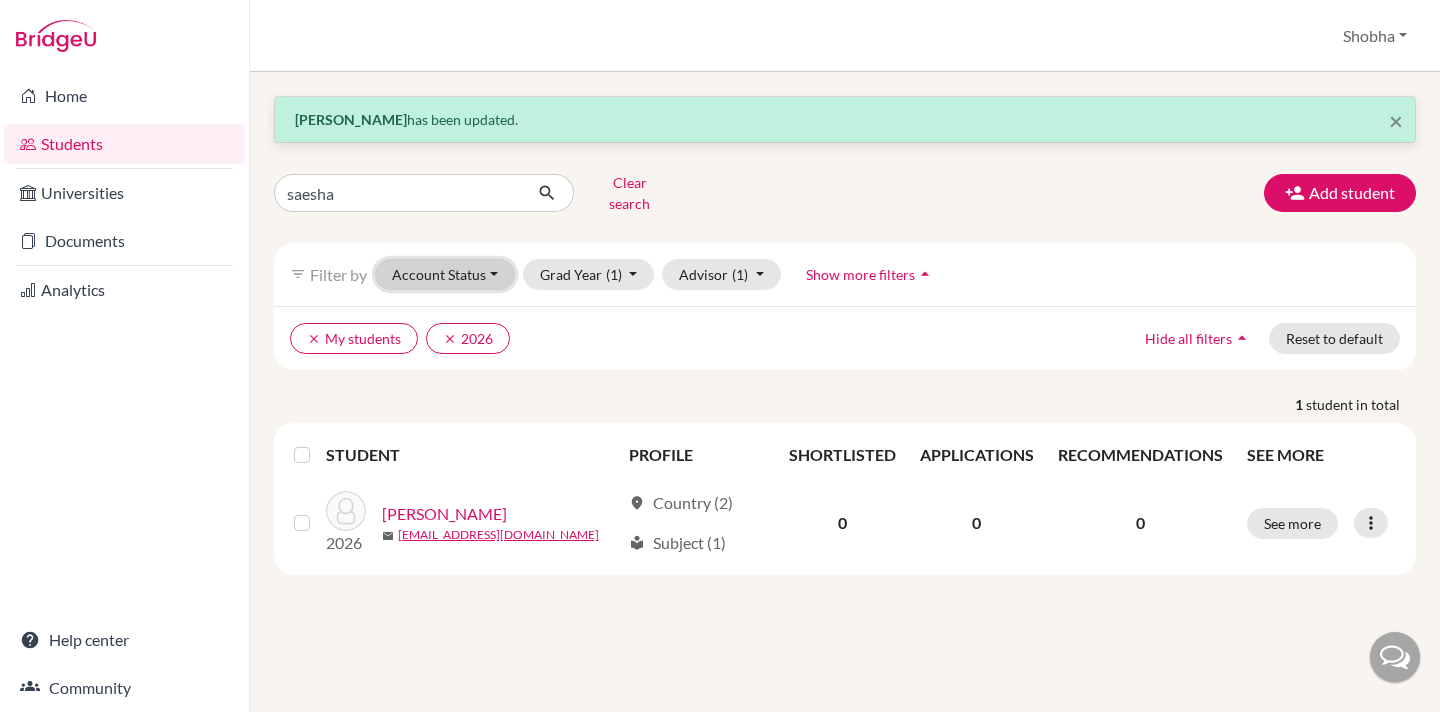click on "Account Status" at bounding box center [445, 274] 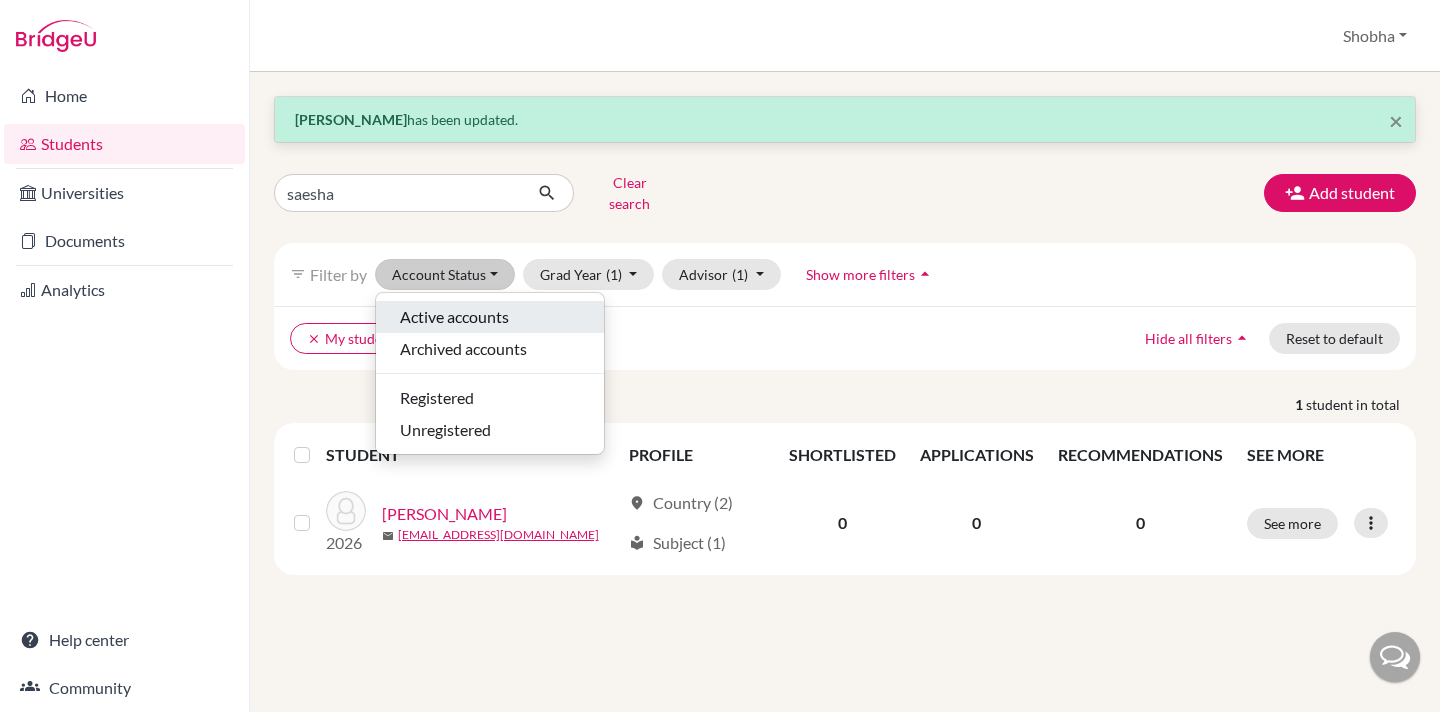 click on "Active accounts" at bounding box center (454, 317) 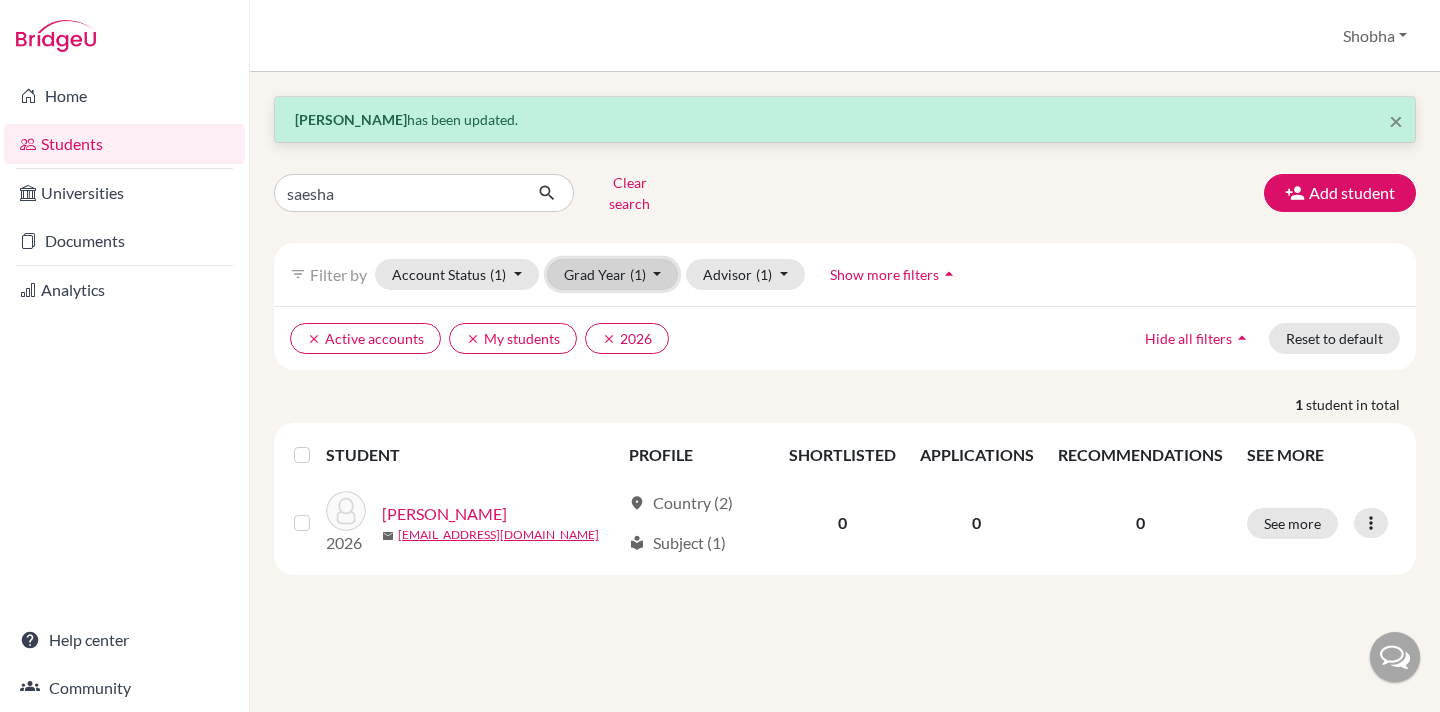 click on "Grad Year (1)" at bounding box center [613, 274] 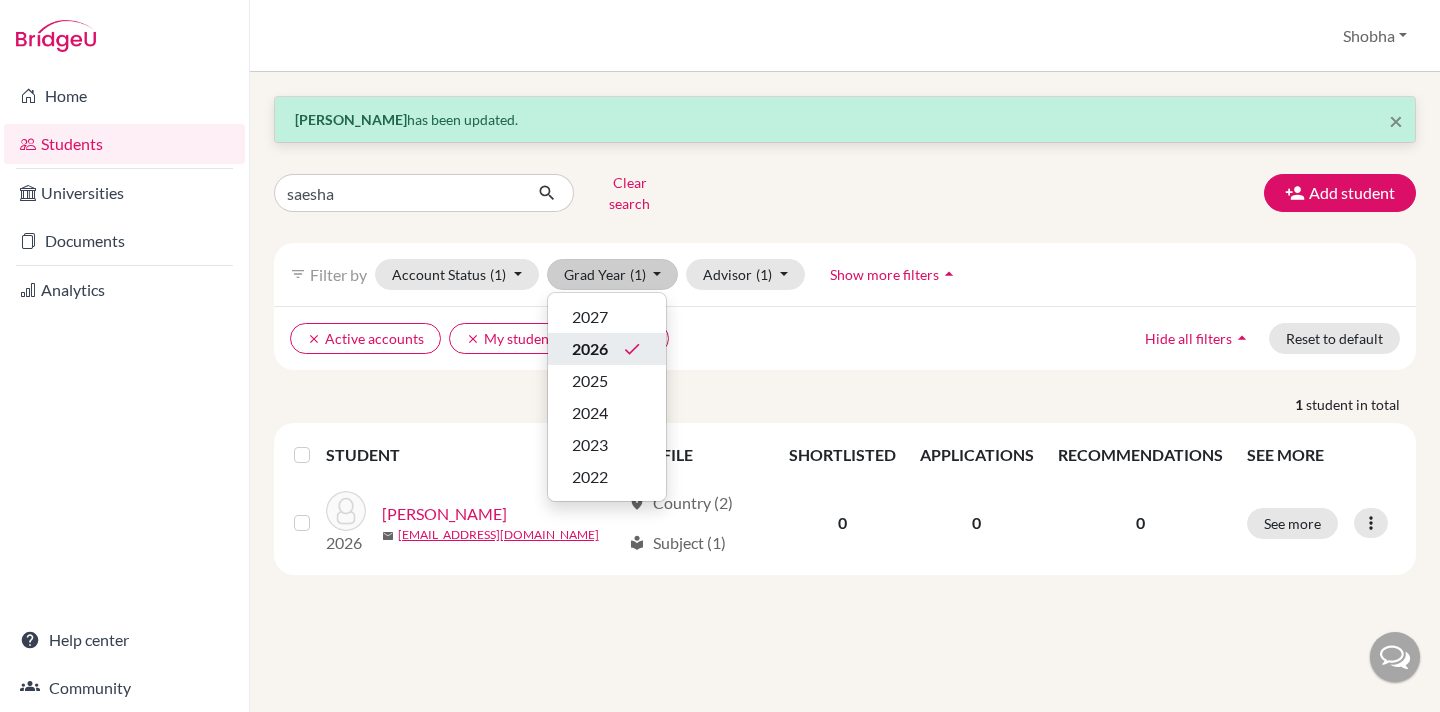 click on "2026" at bounding box center (590, 349) 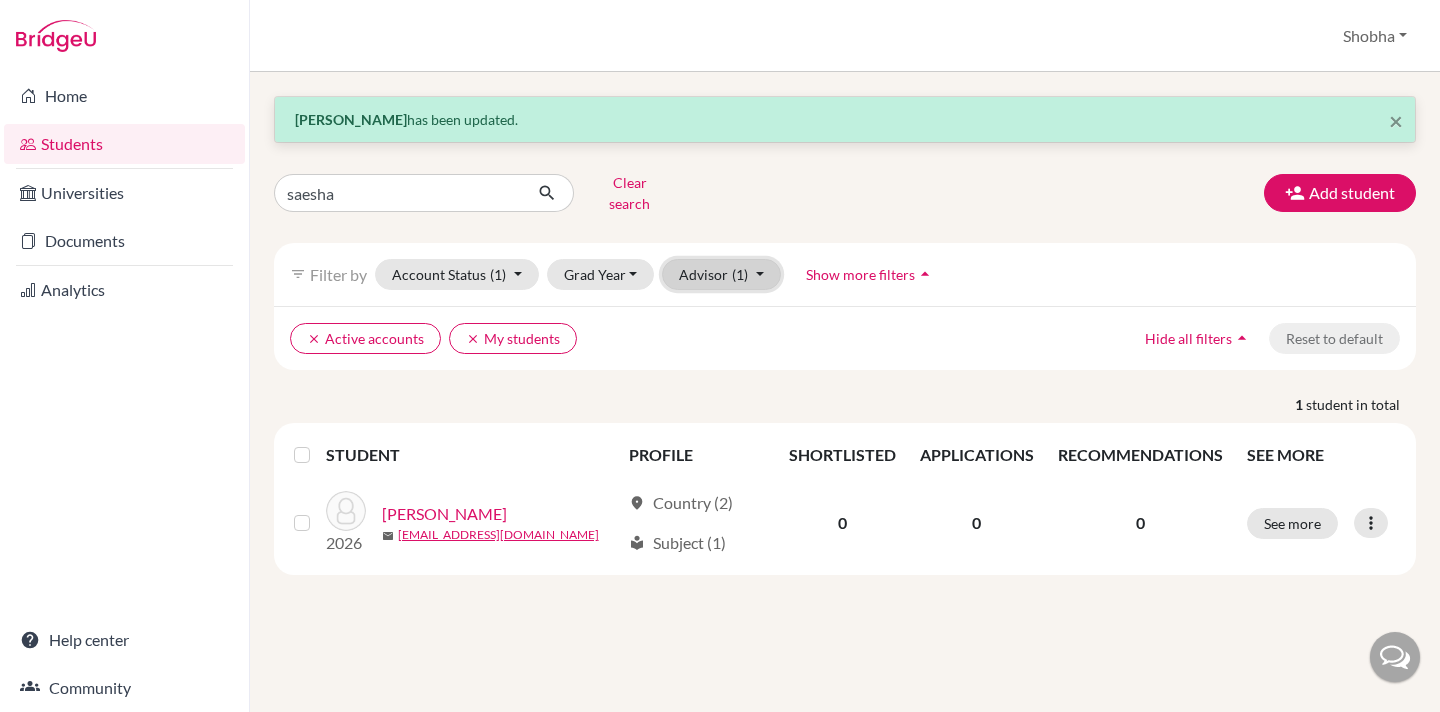 click on "Advisor (1)" at bounding box center [721, 274] 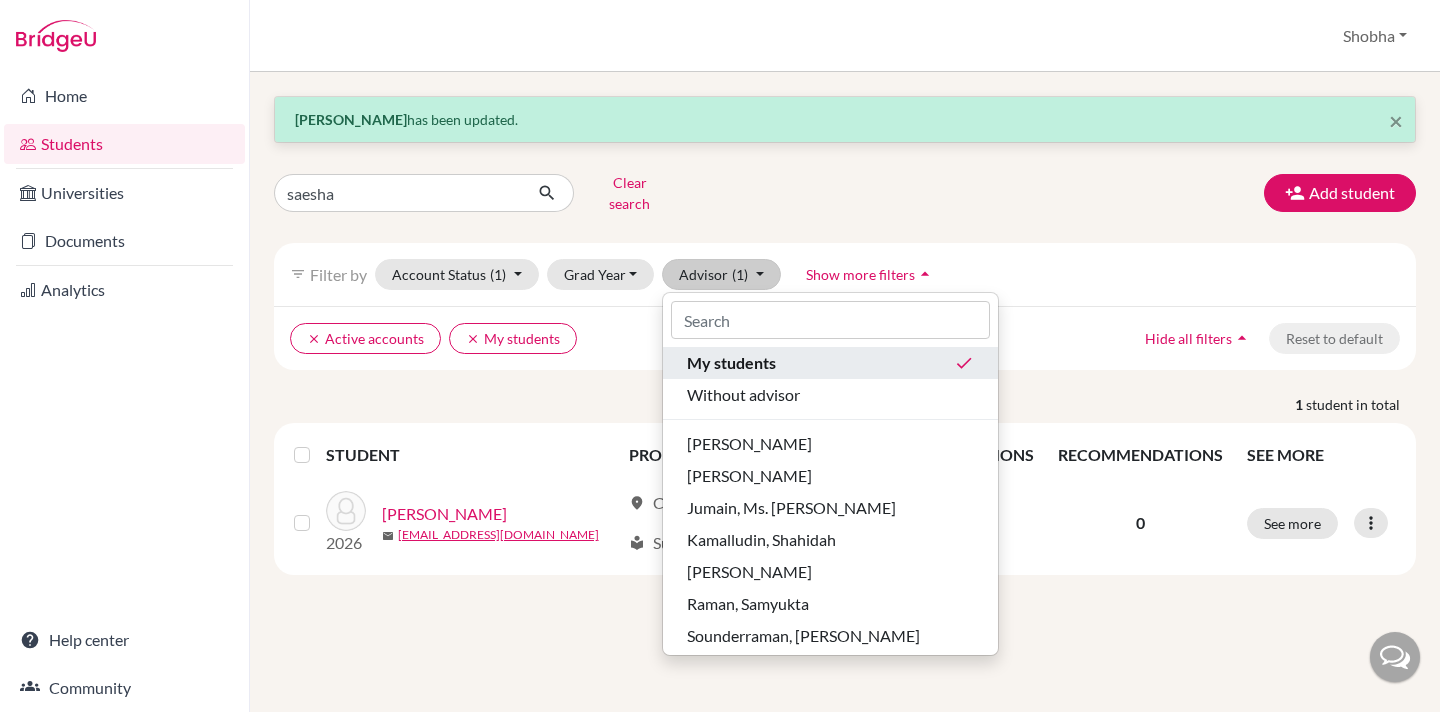 click on "My students" at bounding box center [731, 363] 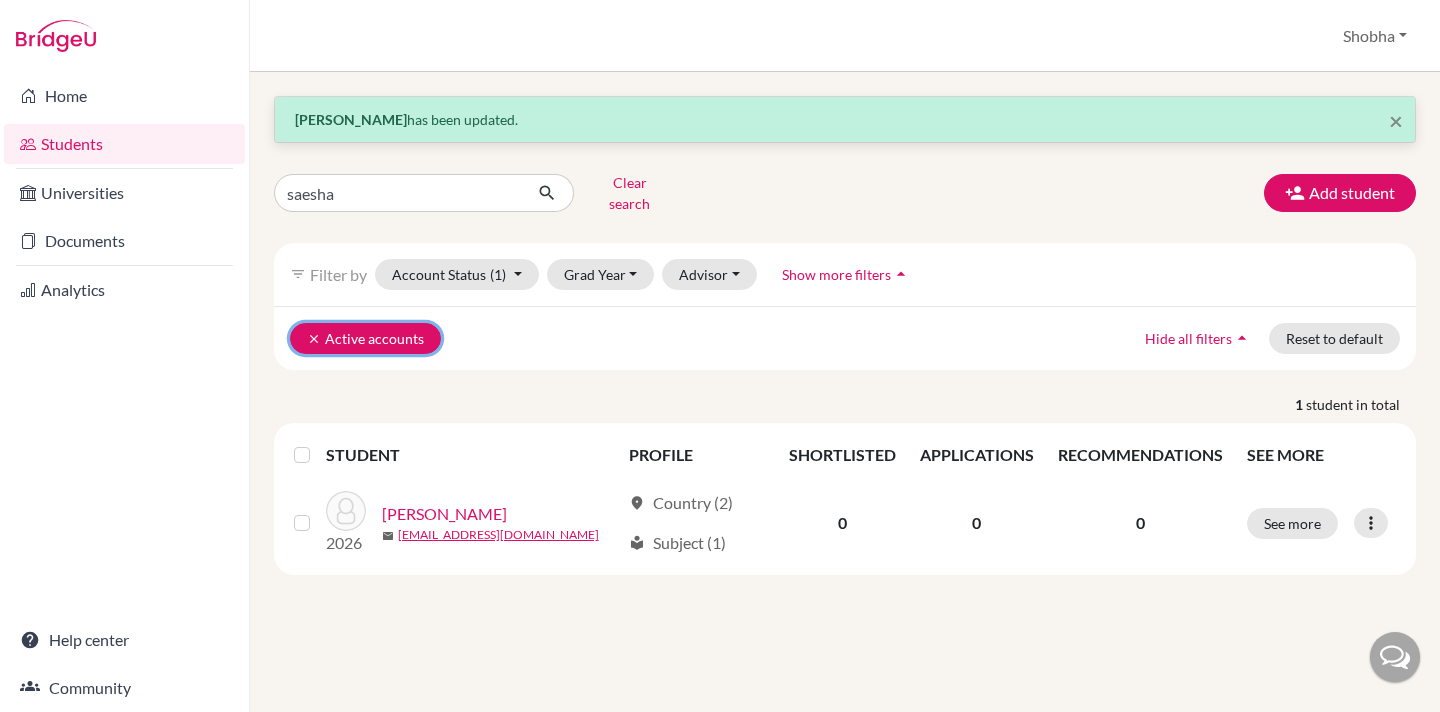 click on "clear" at bounding box center [314, 339] 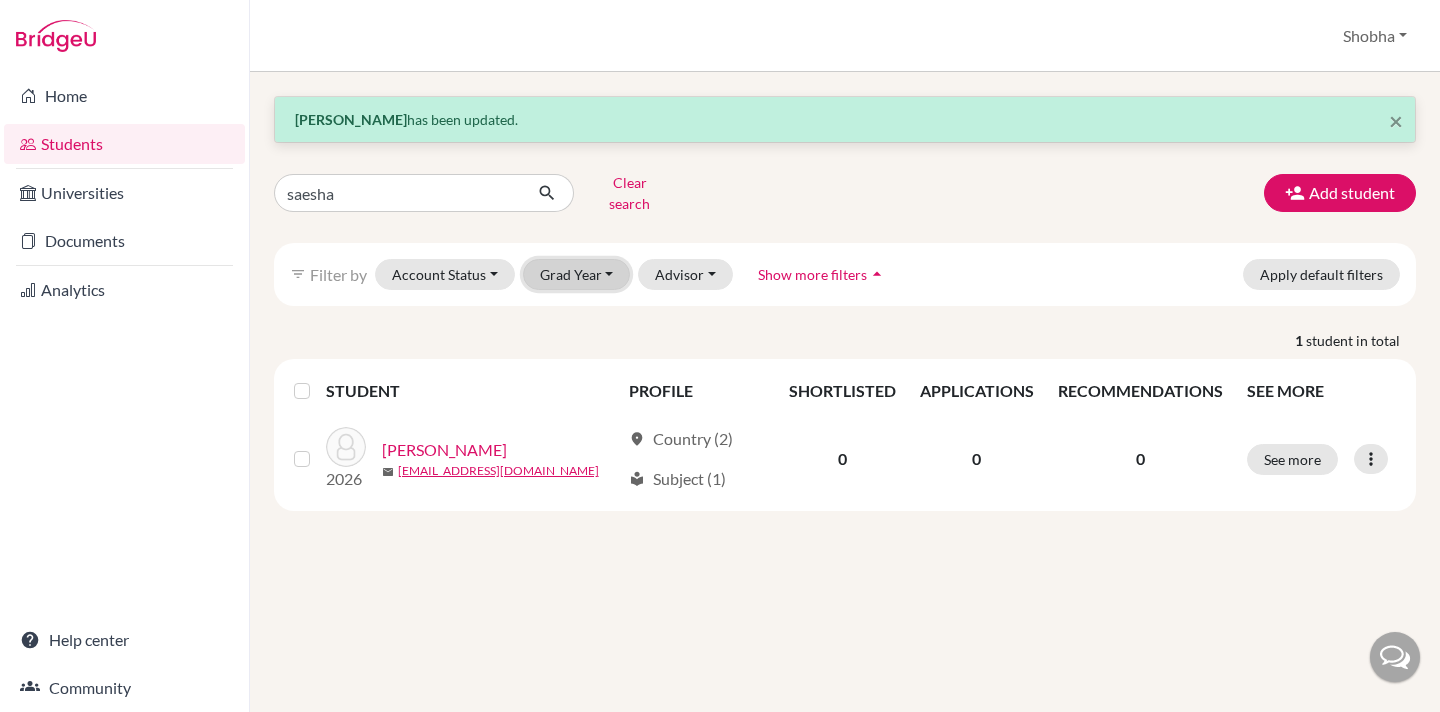 click on "Grad Year" at bounding box center (577, 274) 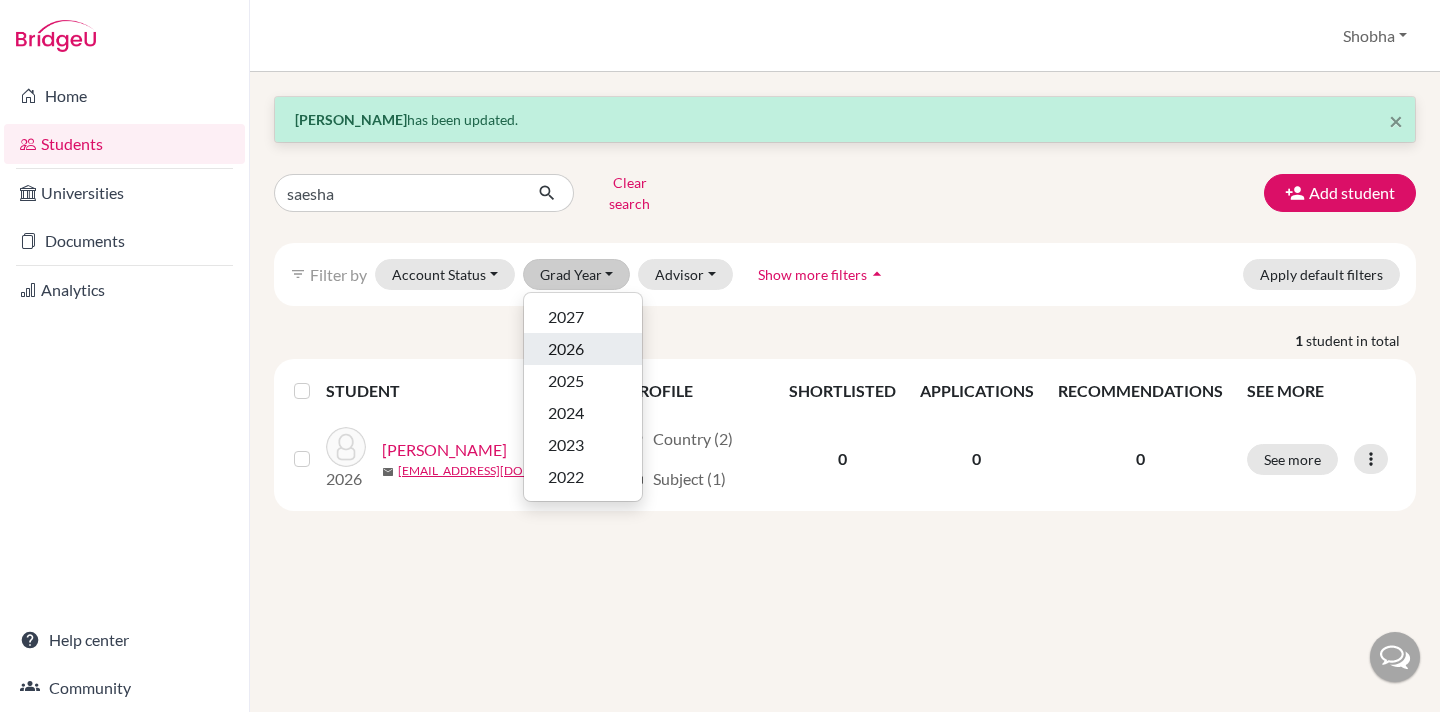 click on "2026" at bounding box center [583, 349] 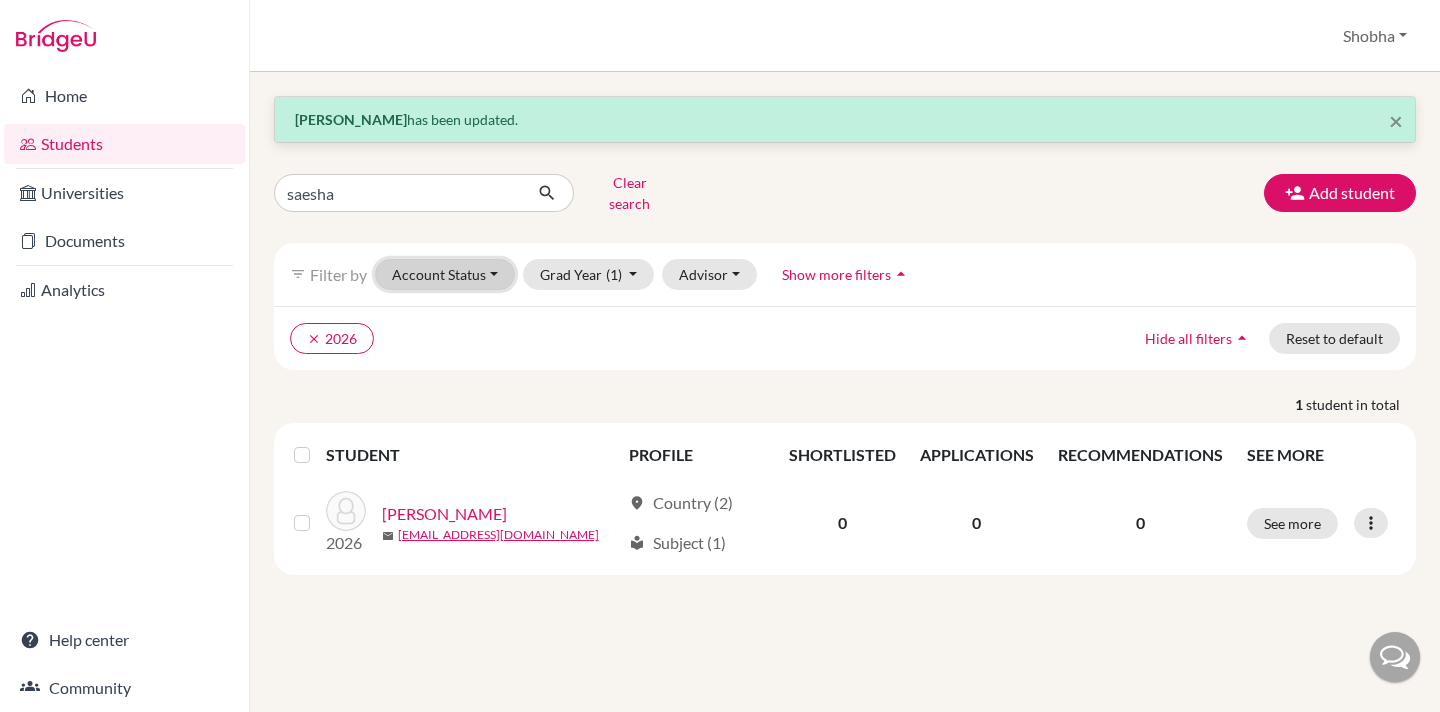 click on "Account Status" at bounding box center (445, 274) 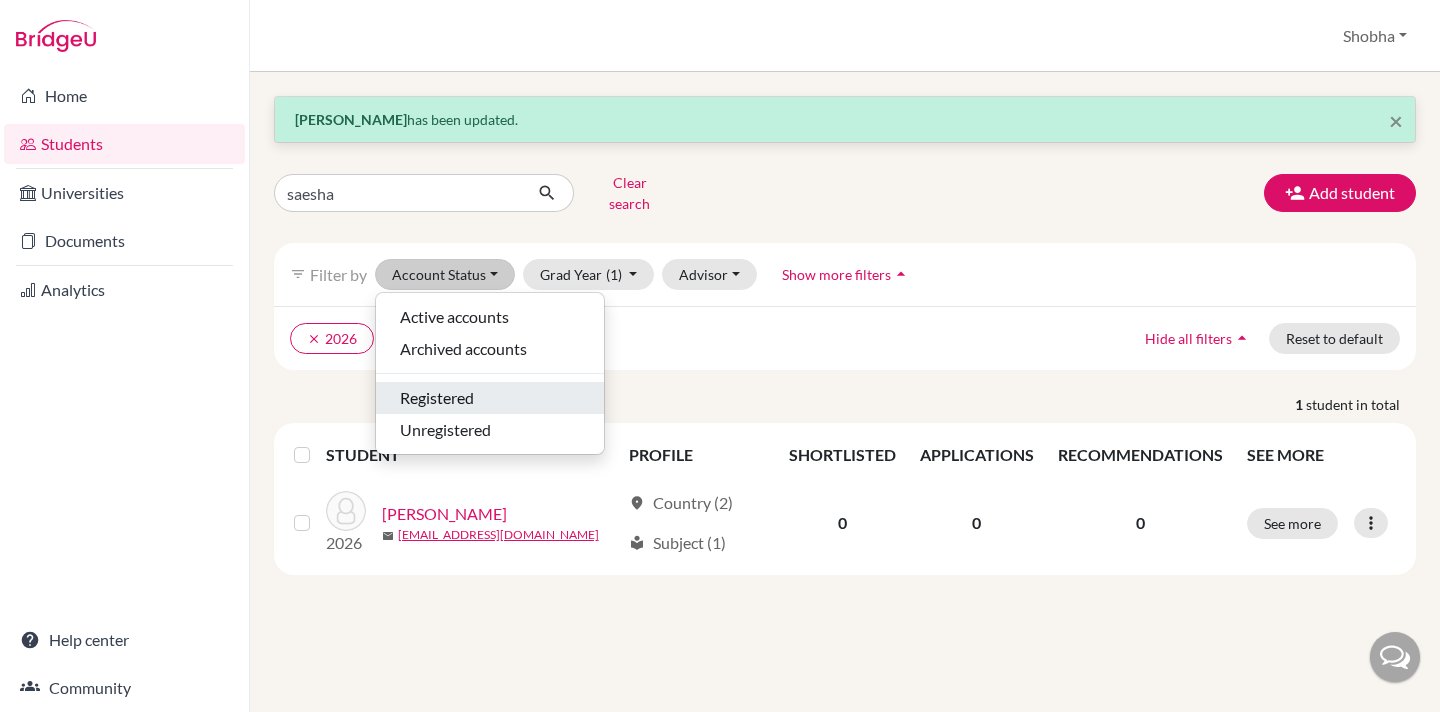 click on "Registered" at bounding box center (437, 398) 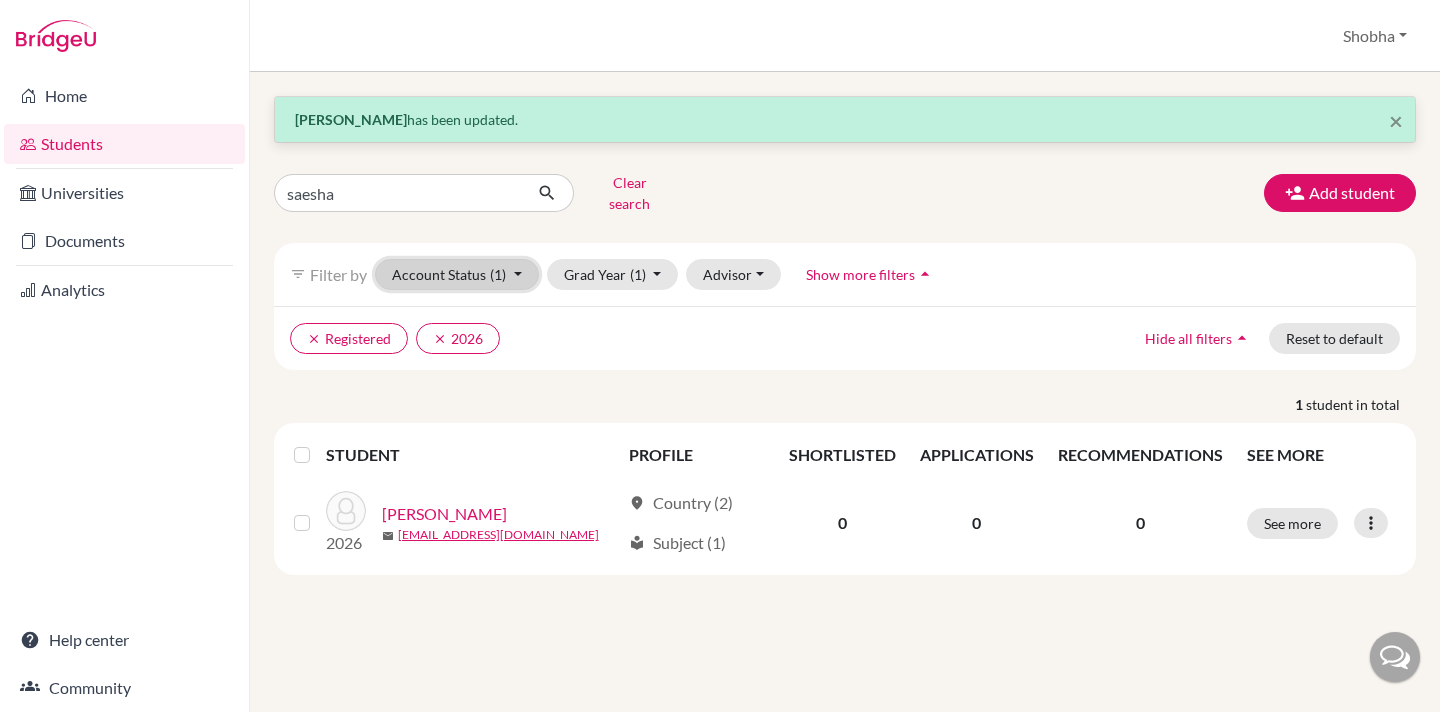 click on "Account Status (1)" at bounding box center [457, 274] 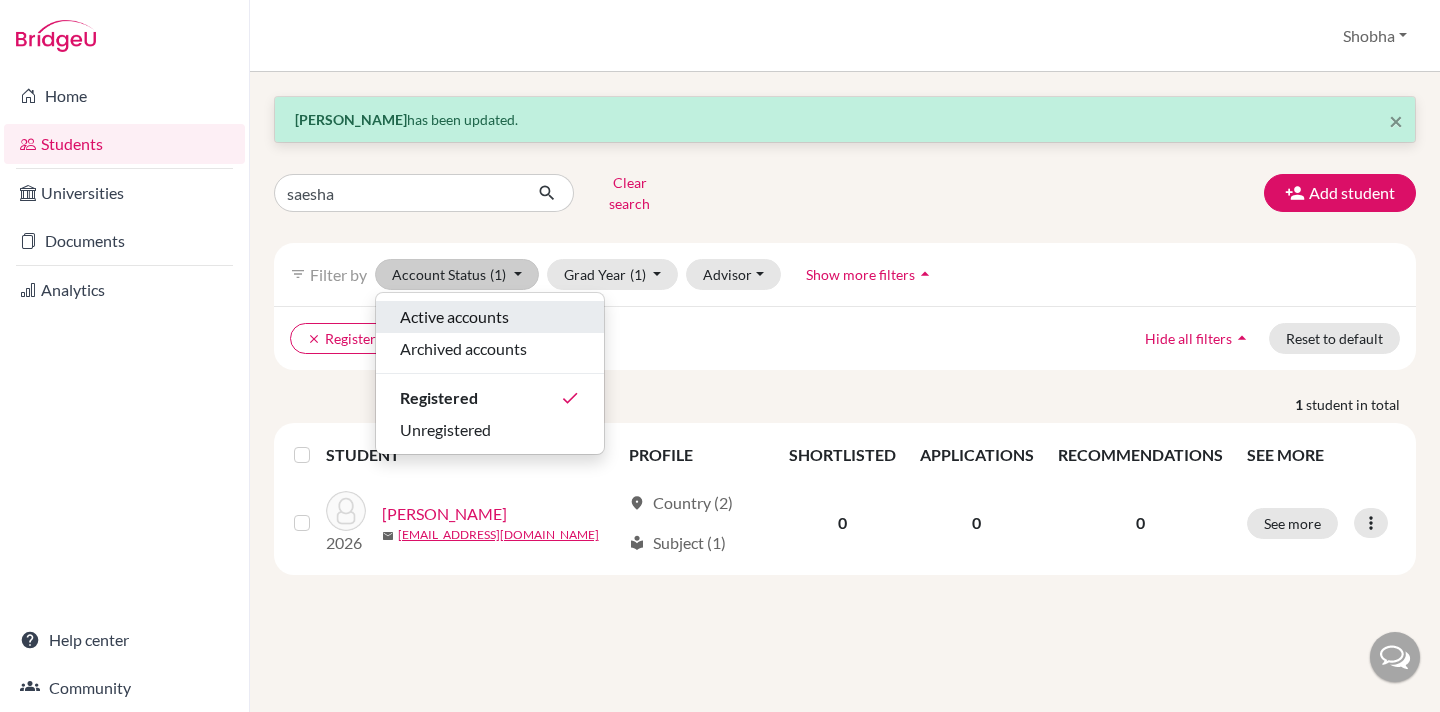 click on "Active accounts" at bounding box center (454, 317) 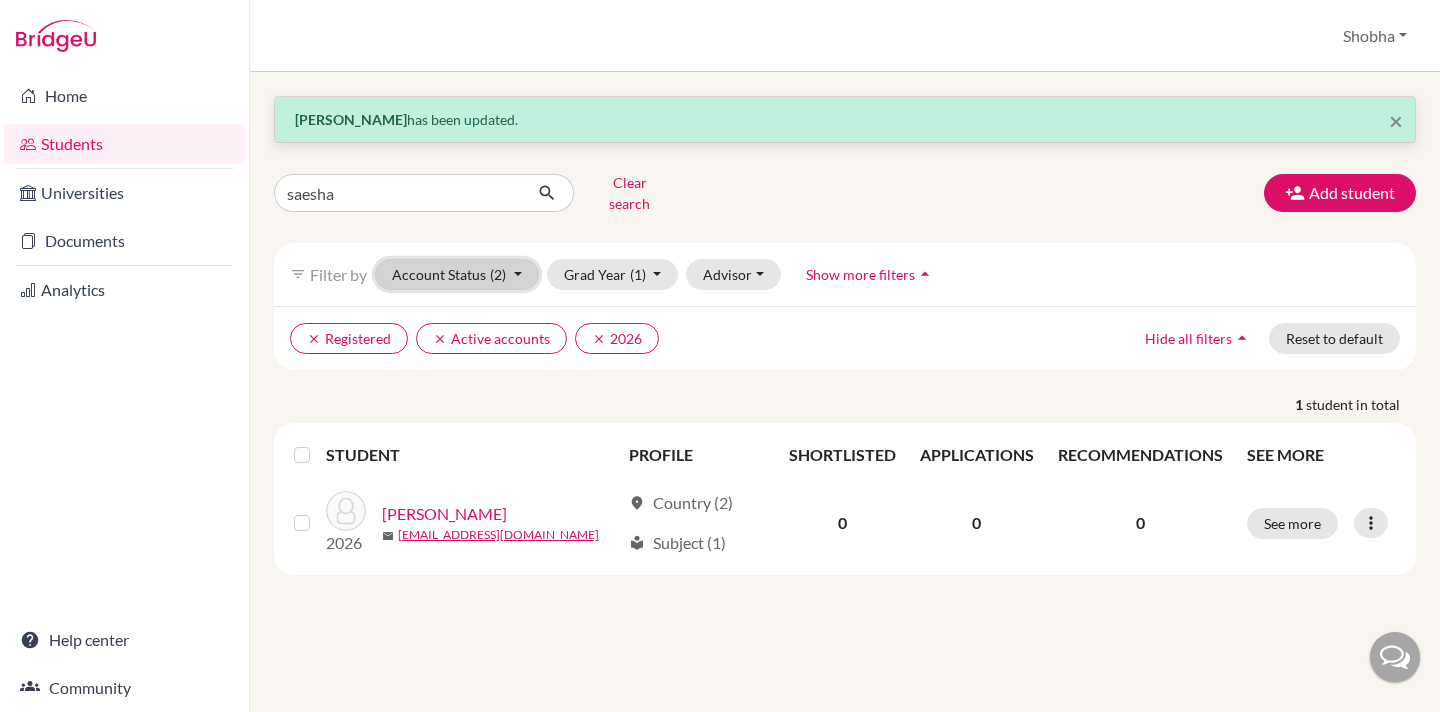 click on "Account Status (2)" at bounding box center (457, 274) 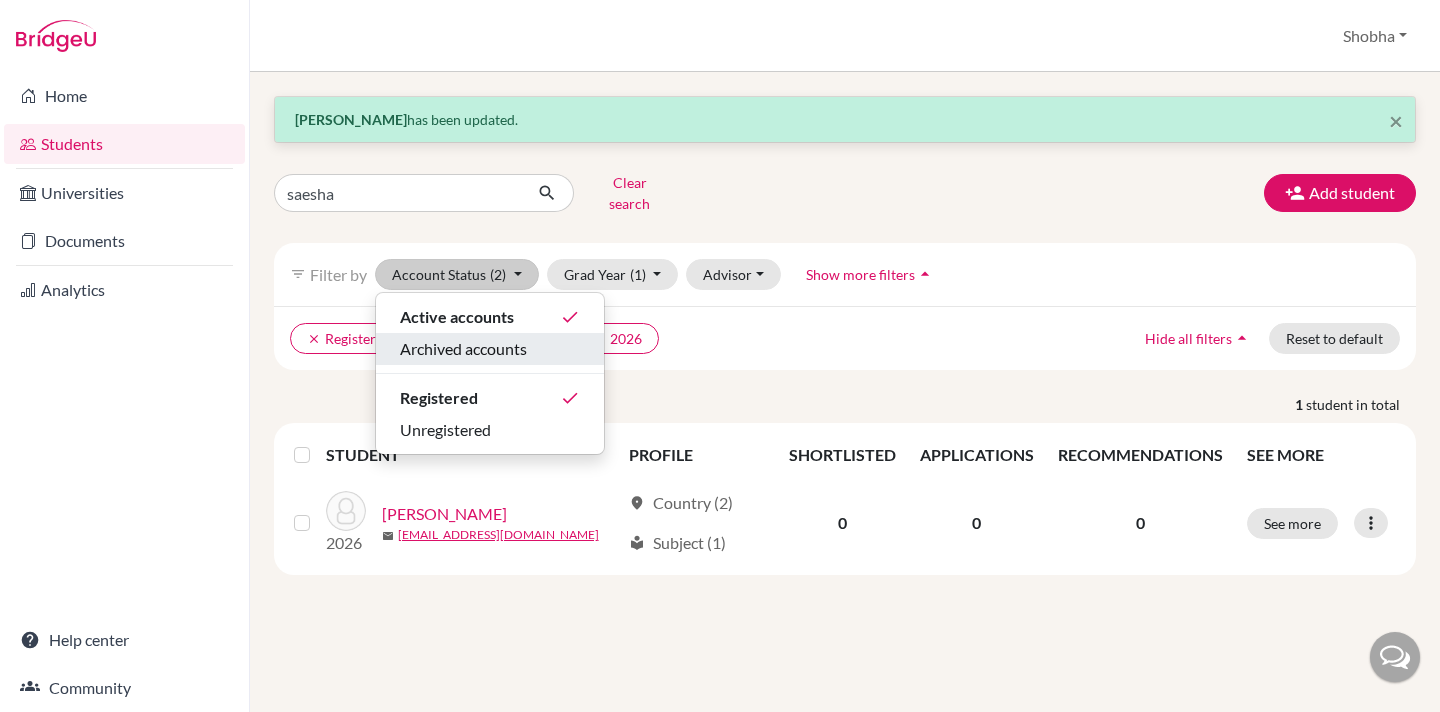 click on "Archived accounts" at bounding box center [463, 349] 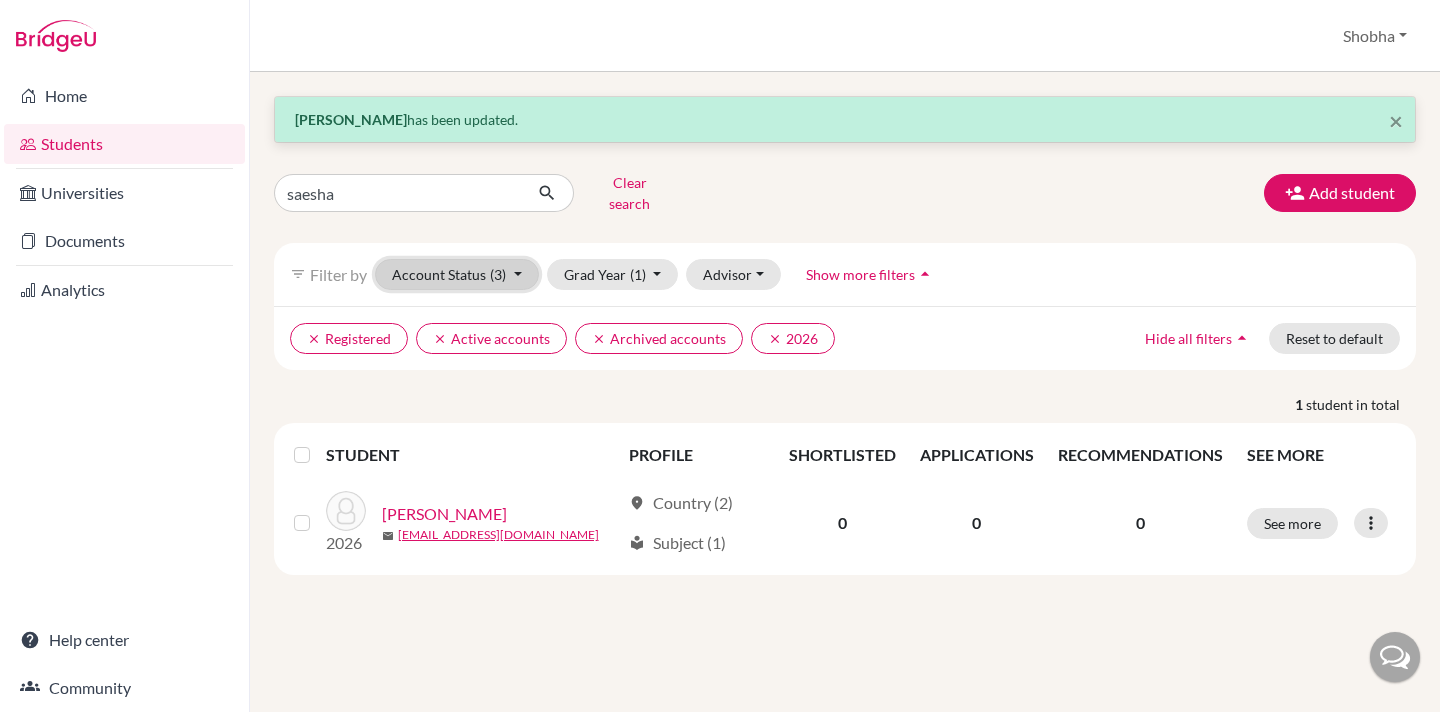 click on "Account Status (3)" at bounding box center [457, 274] 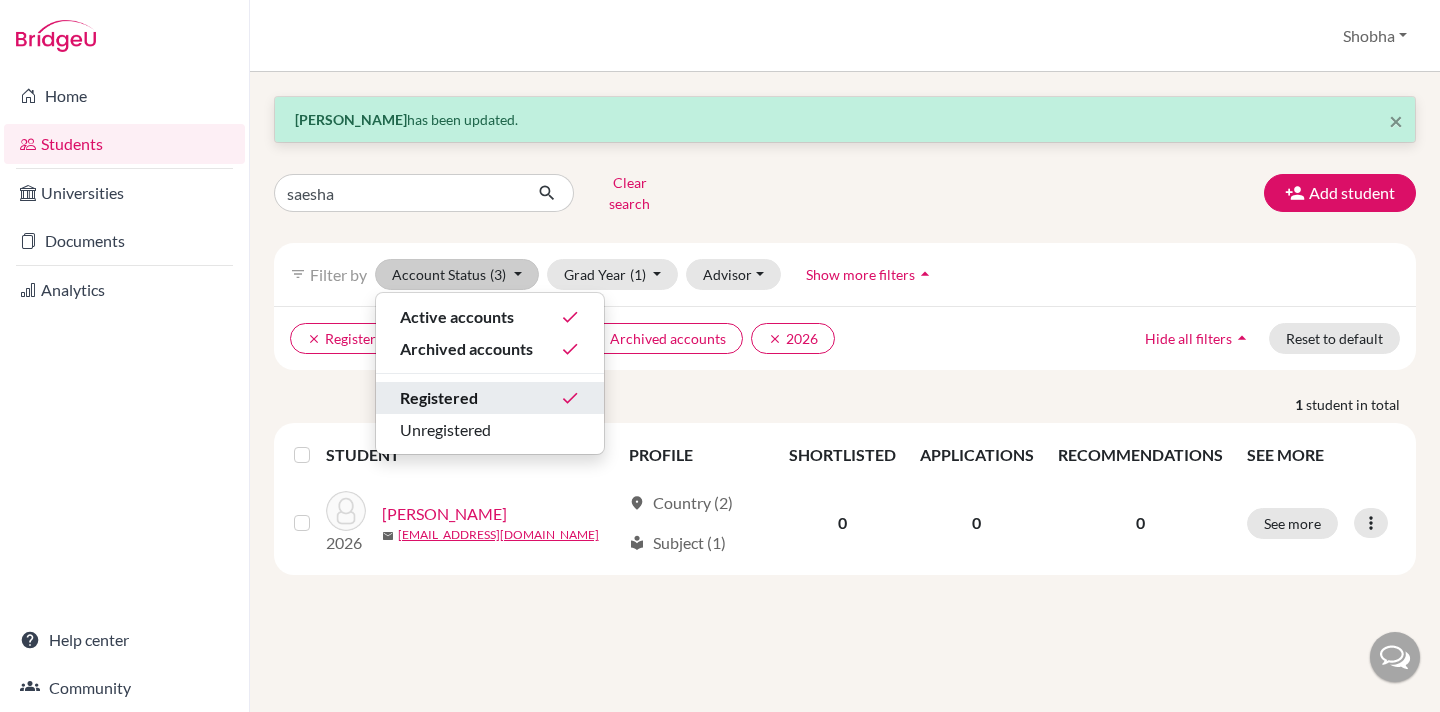 click on "Registered" at bounding box center [439, 398] 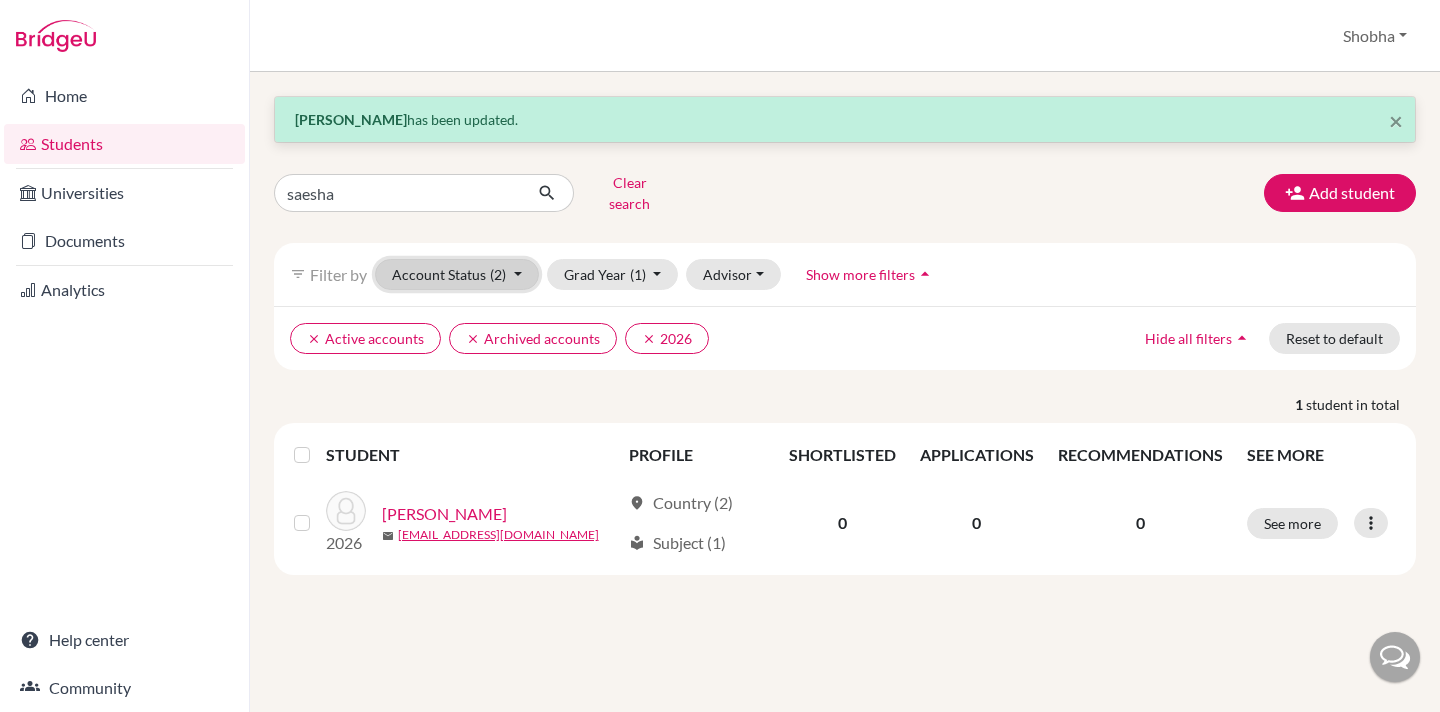 click on "Account Status (2)" at bounding box center [457, 274] 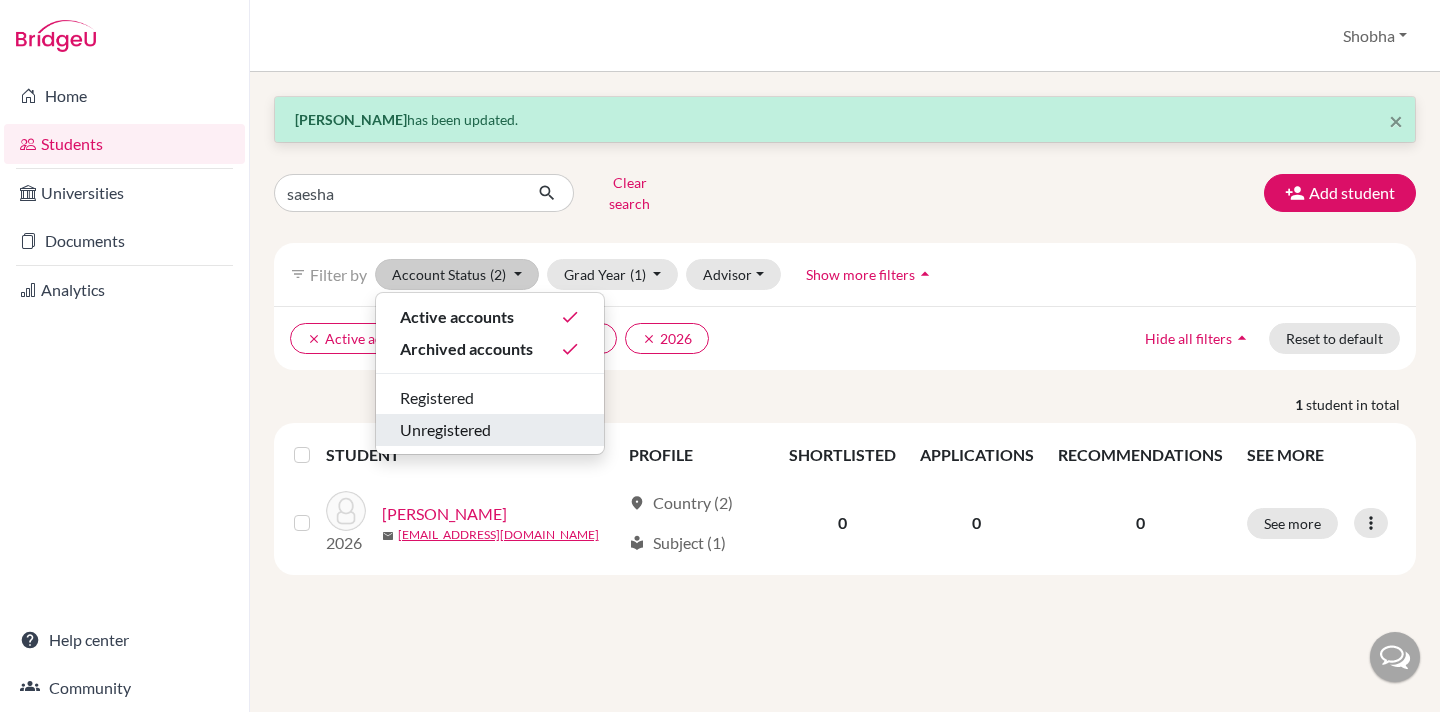 click on "Unregistered" at bounding box center (445, 430) 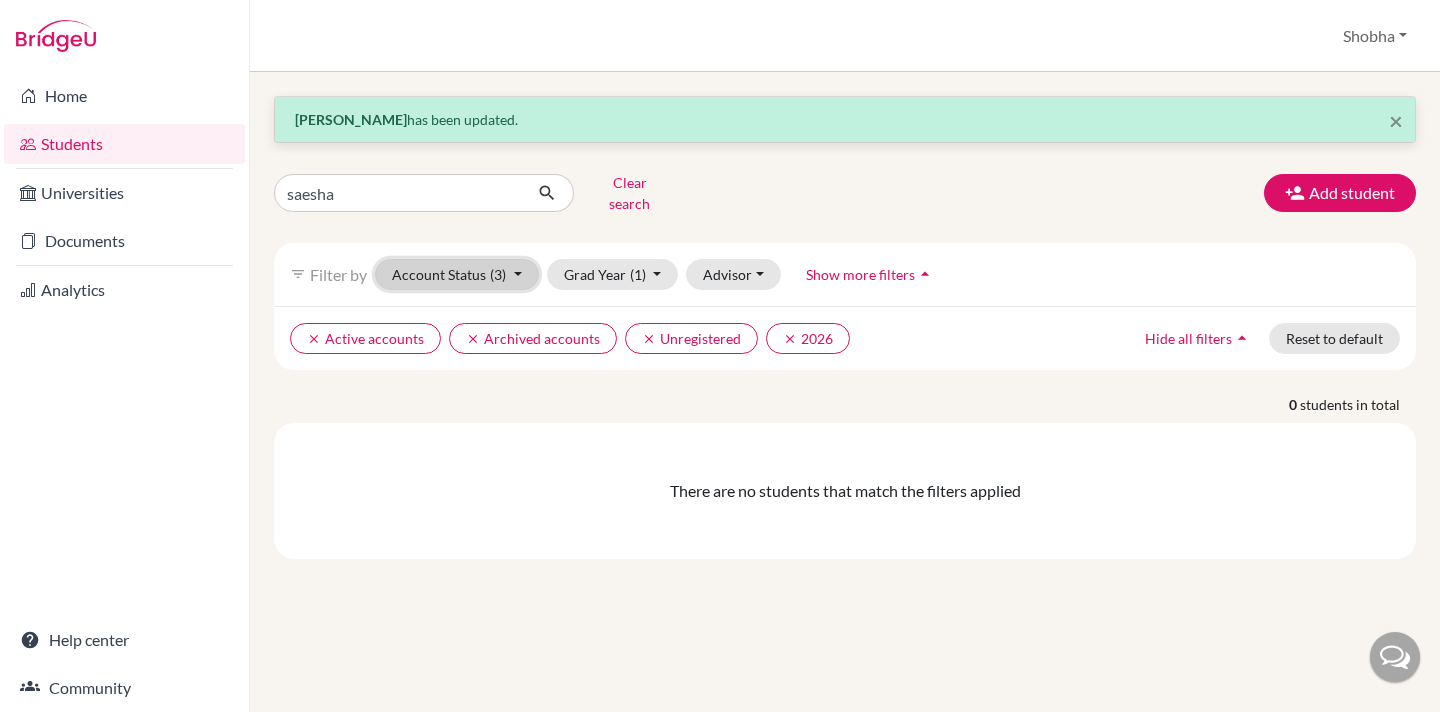 click on "Account Status (3)" at bounding box center [457, 274] 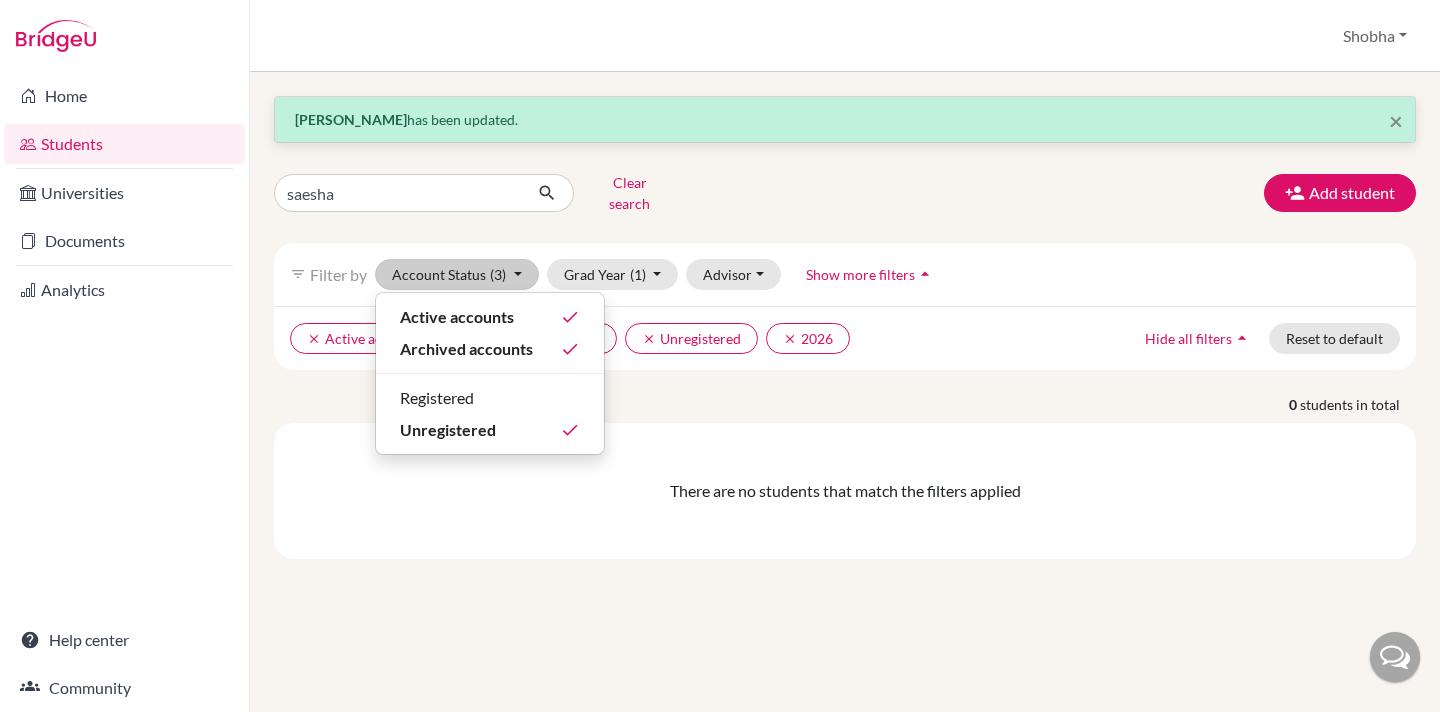 click on "Active accounts done Archived accounts done Registered Unregistered done" at bounding box center [490, 373] 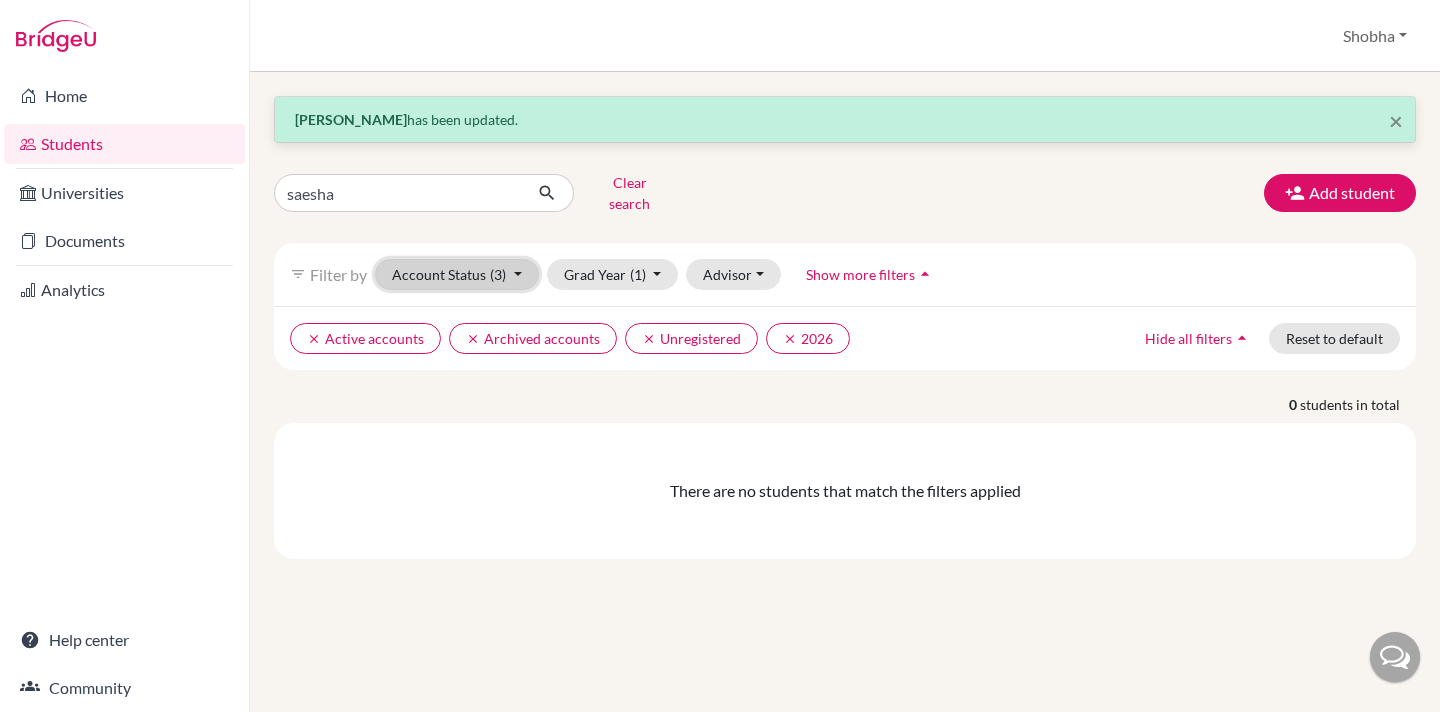 click on "Account Status (3)" at bounding box center (457, 274) 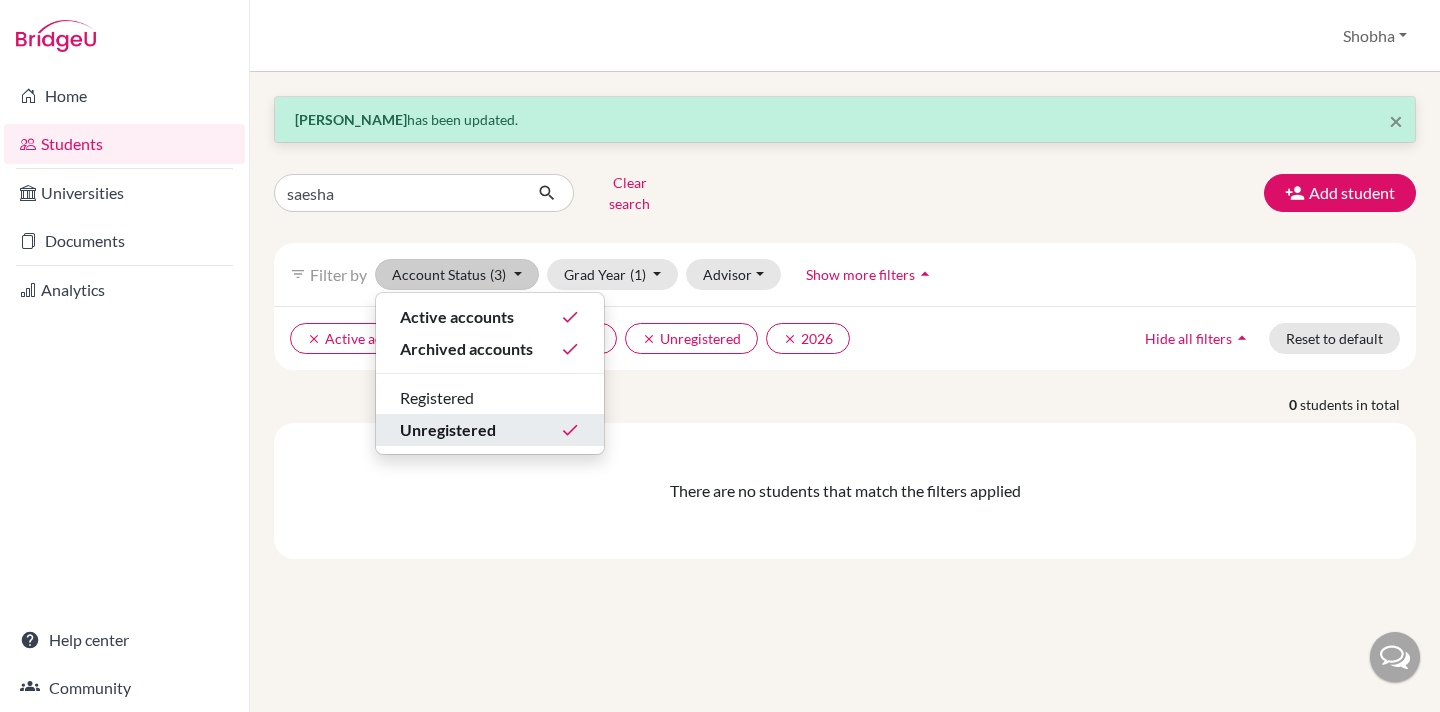 click on "Unregistered" at bounding box center [448, 430] 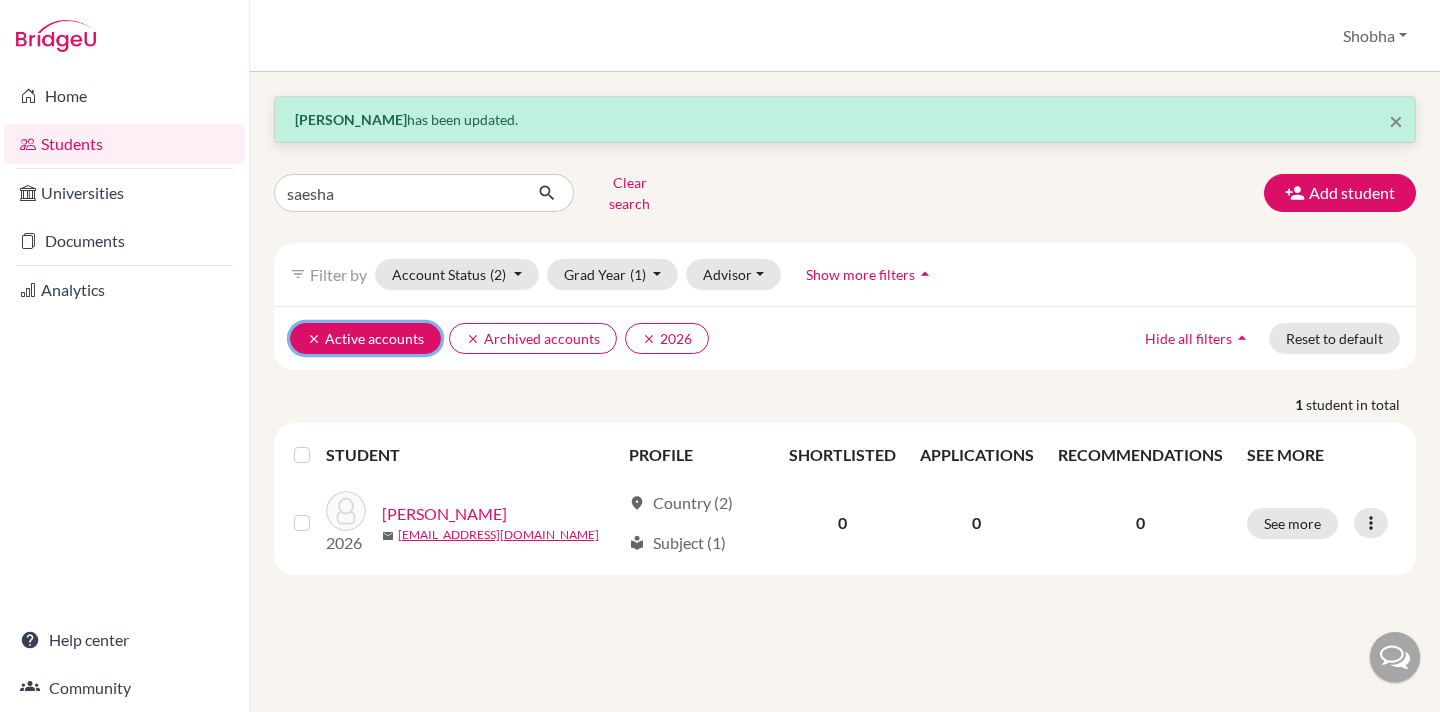 click on "clear Active accounts" at bounding box center [365, 338] 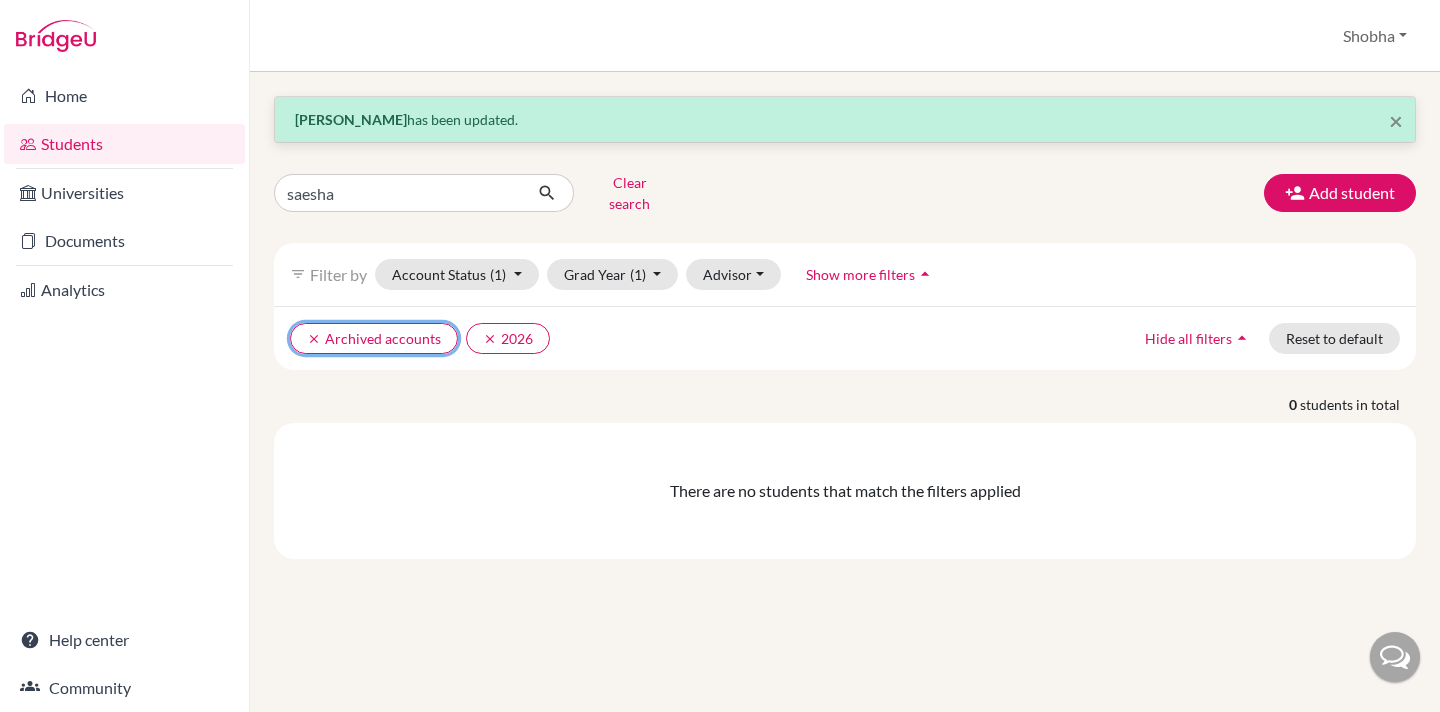 click on "clear Archived accounts" at bounding box center (374, 338) 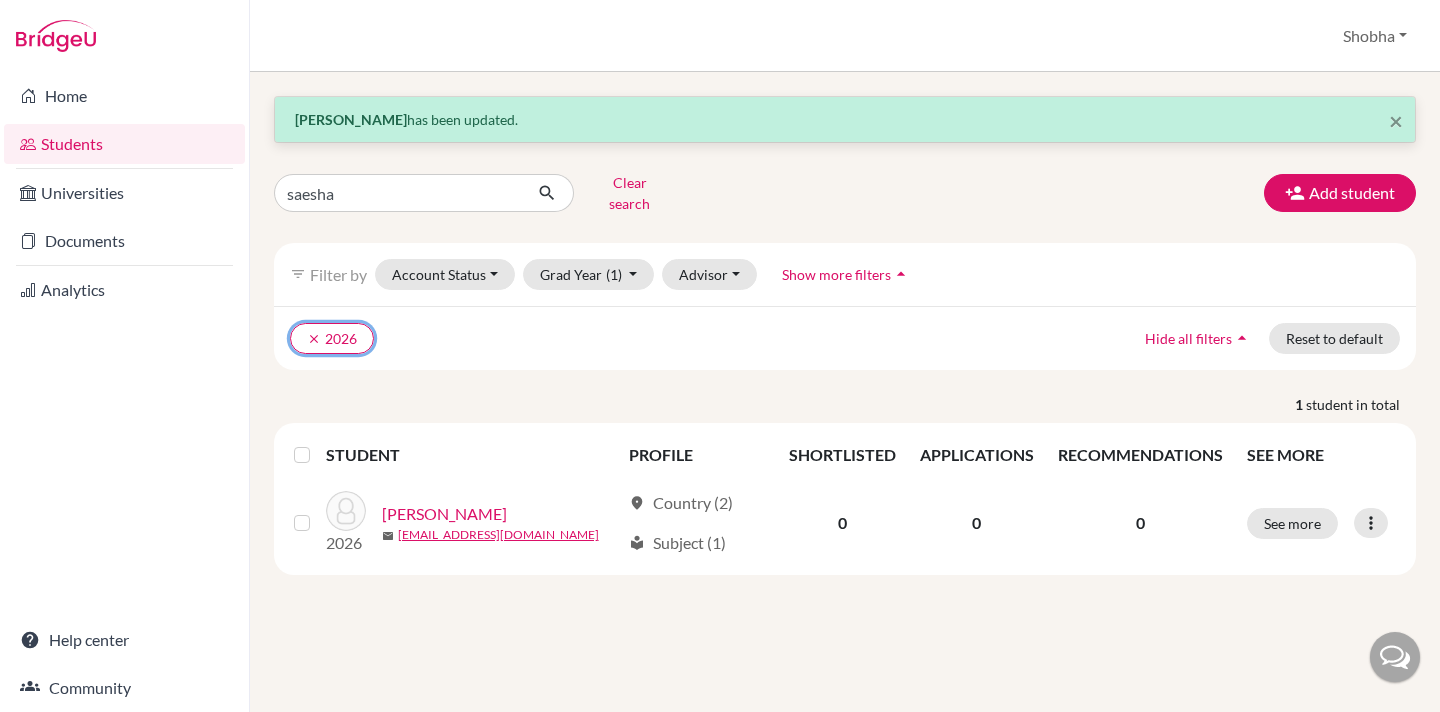 click on "clear 2026" at bounding box center [332, 338] 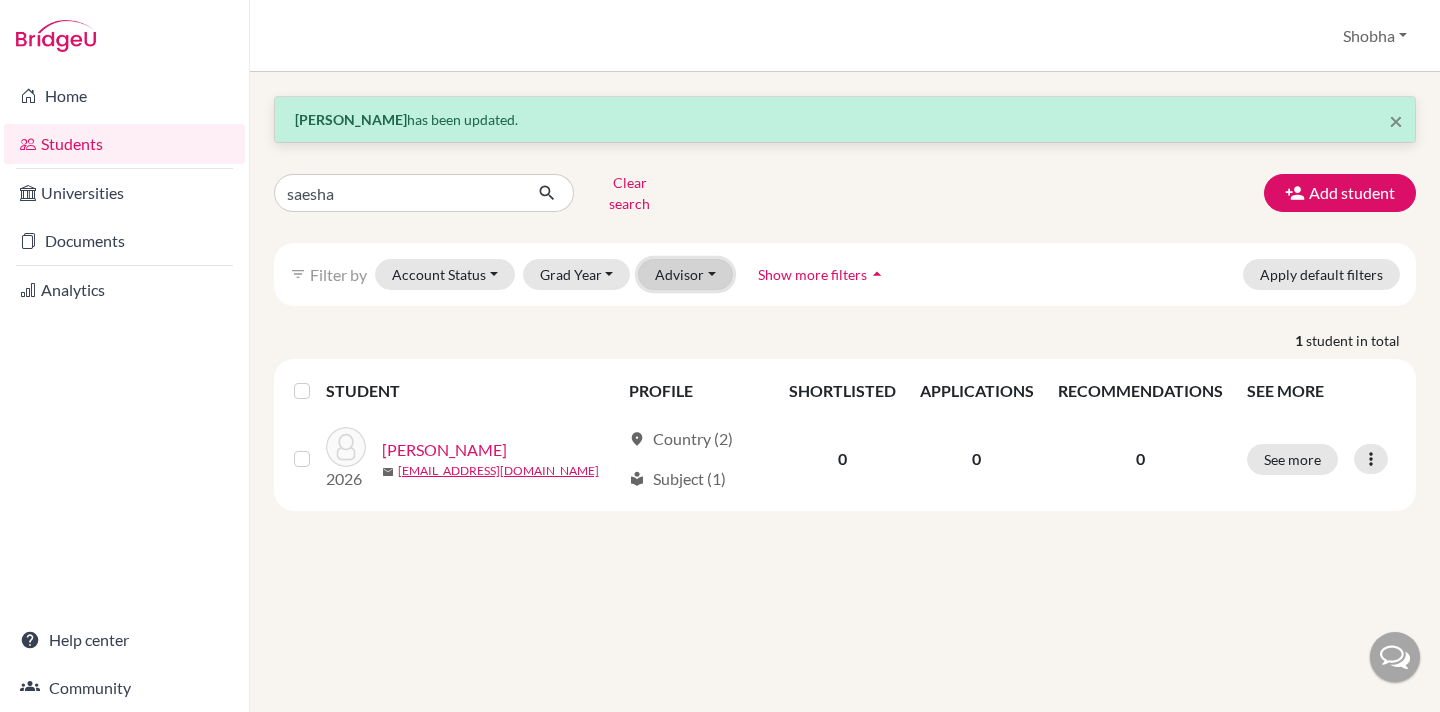click on "Advisor" at bounding box center (685, 274) 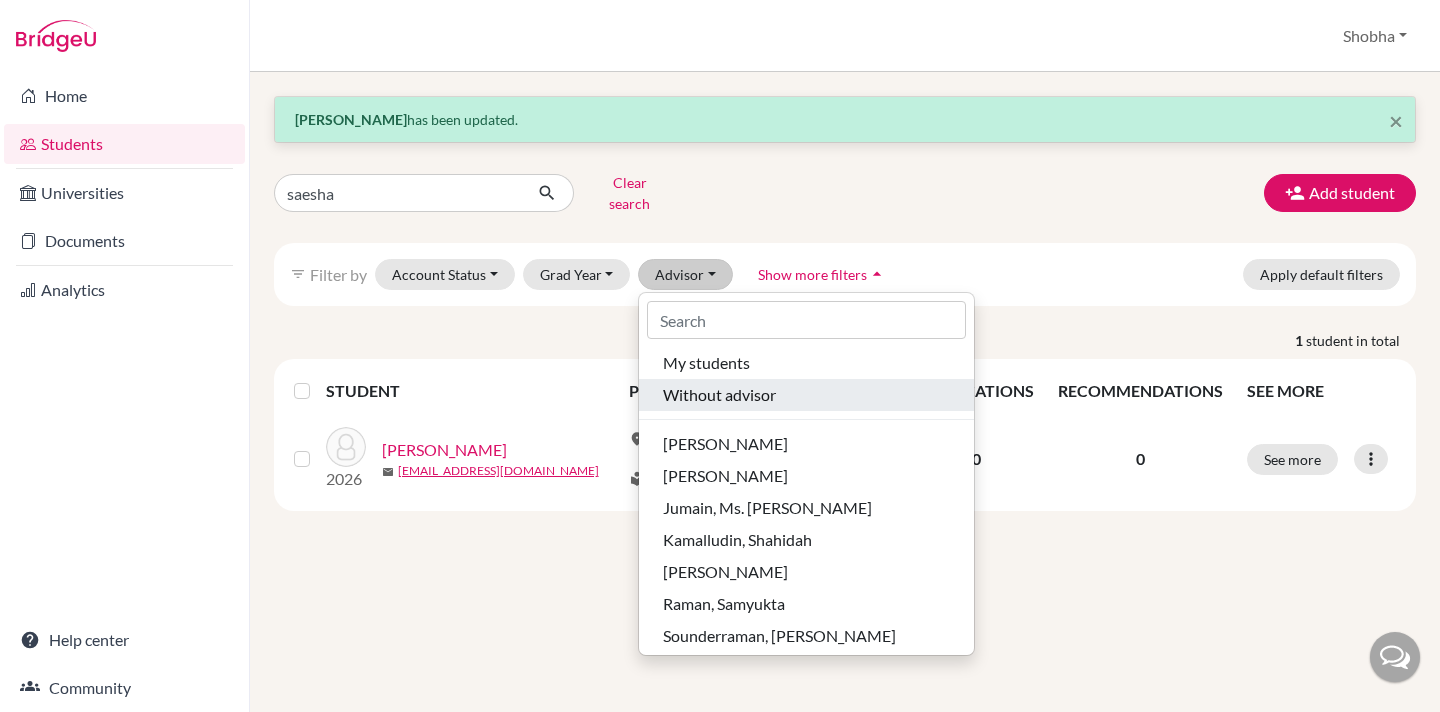 click on "Without advisor" at bounding box center (719, 395) 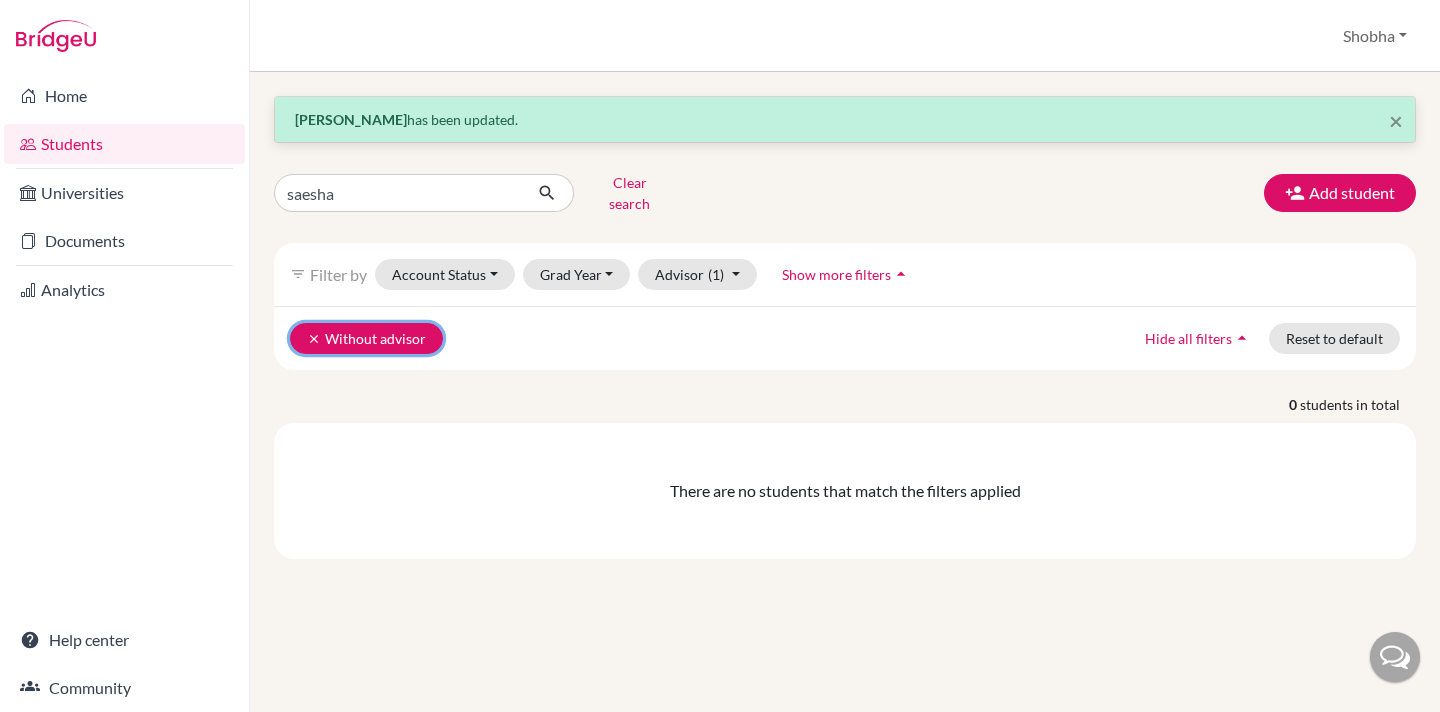 click on "clear" at bounding box center [314, 339] 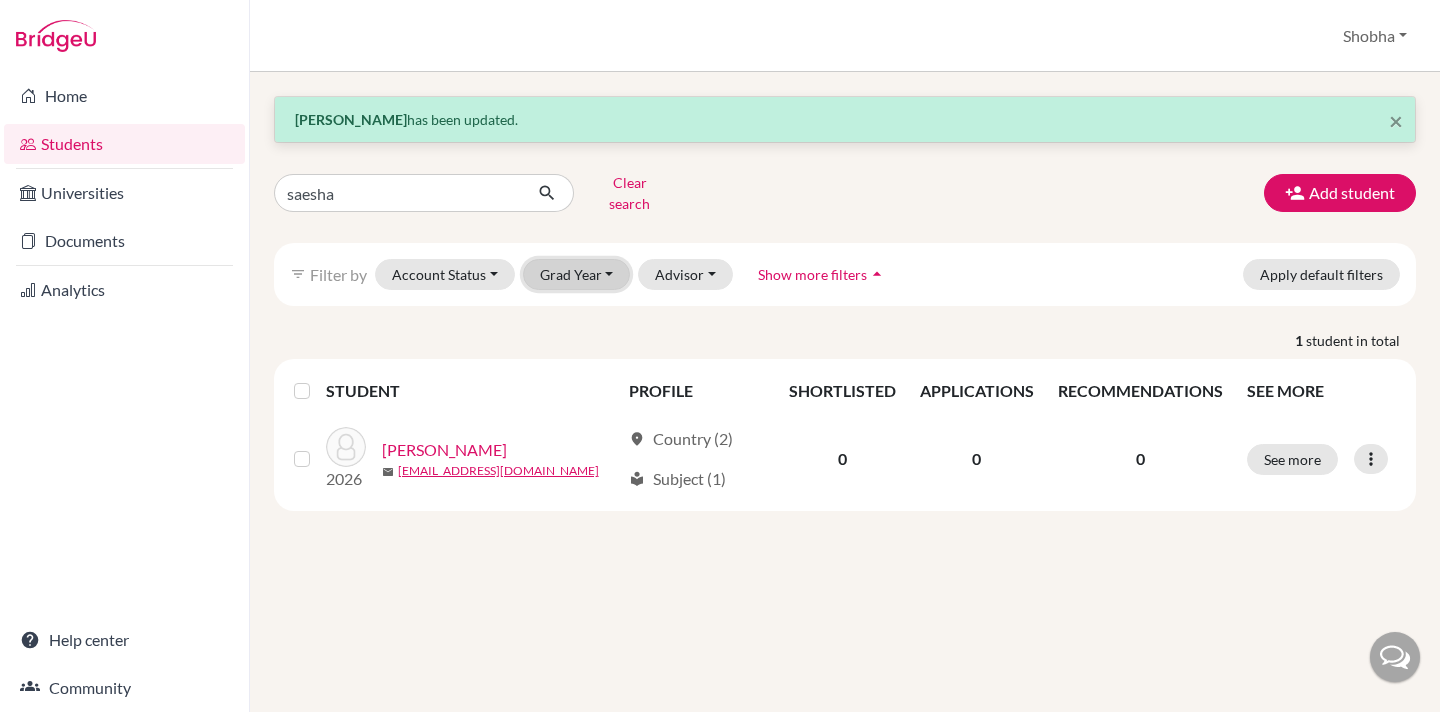click on "Grad Year" at bounding box center [577, 274] 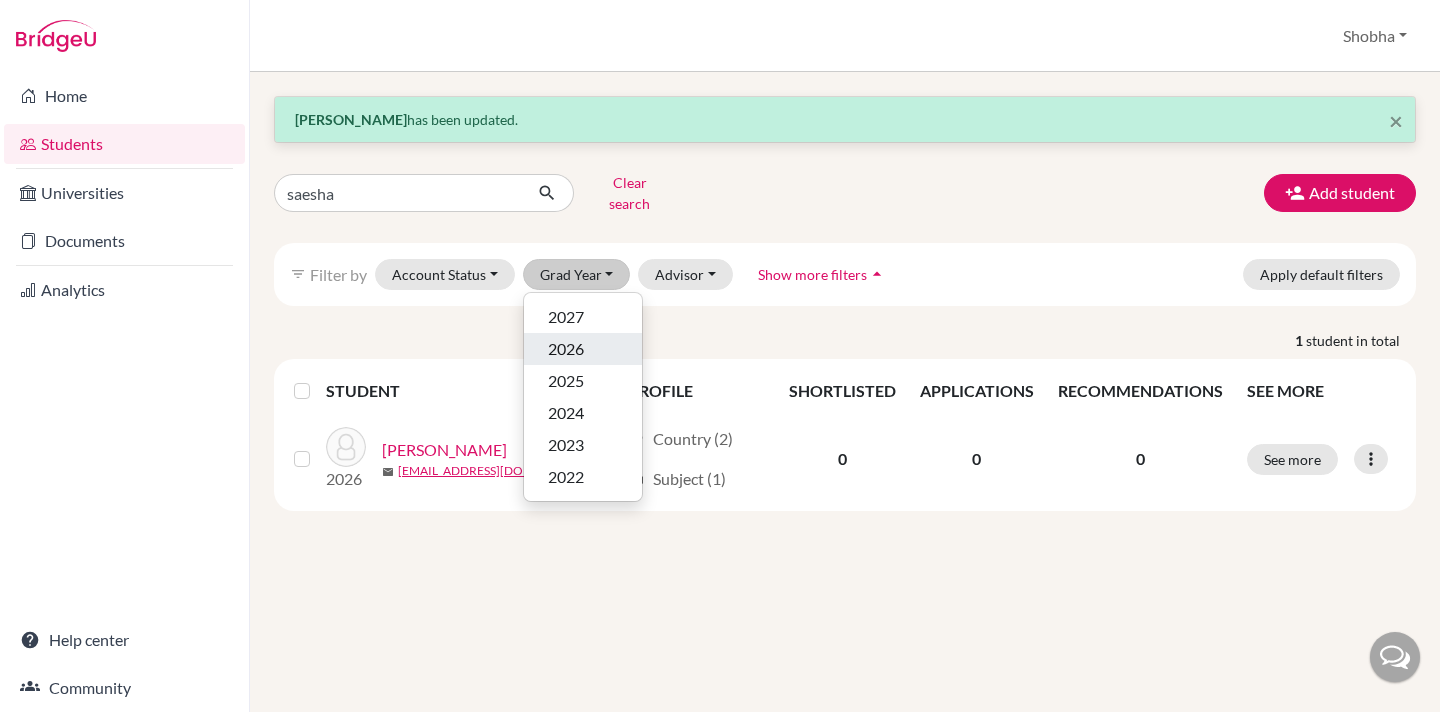 click on "2026" at bounding box center (566, 349) 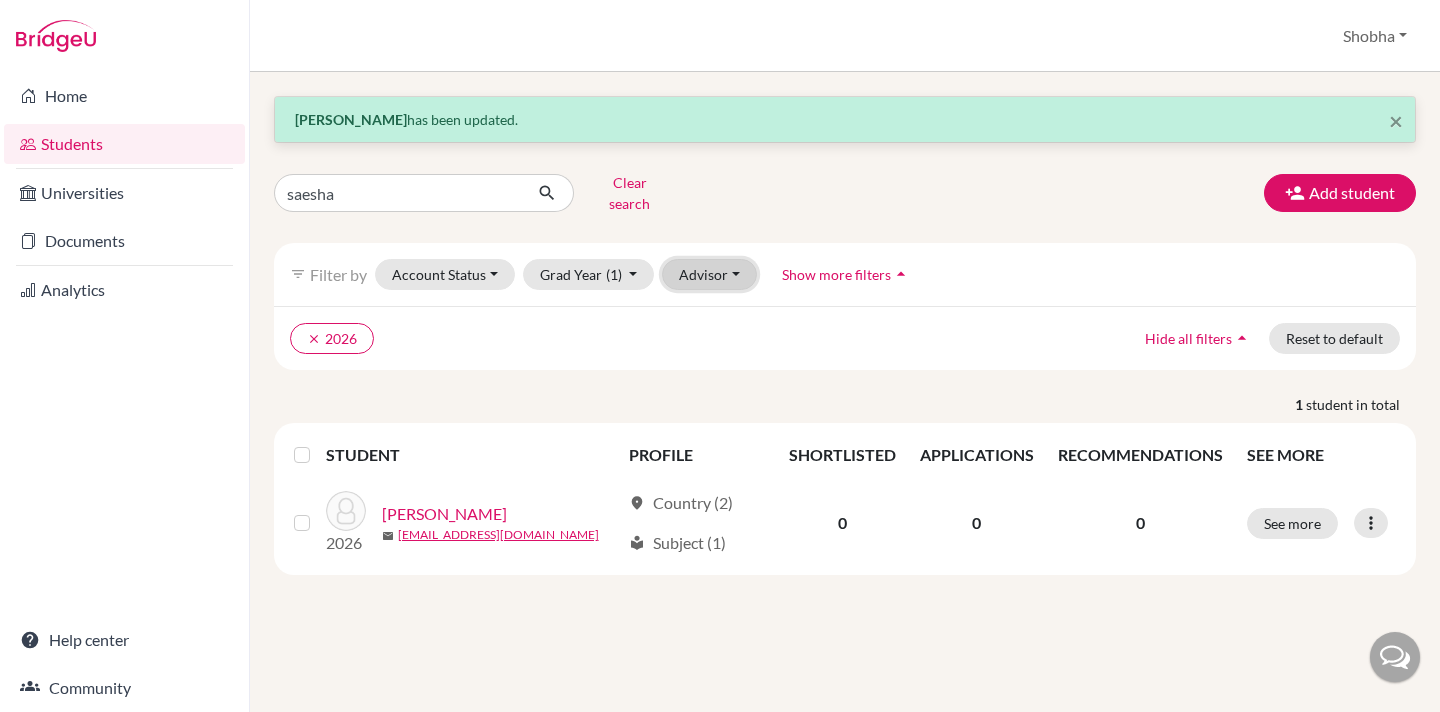 click on "Advisor" at bounding box center [709, 274] 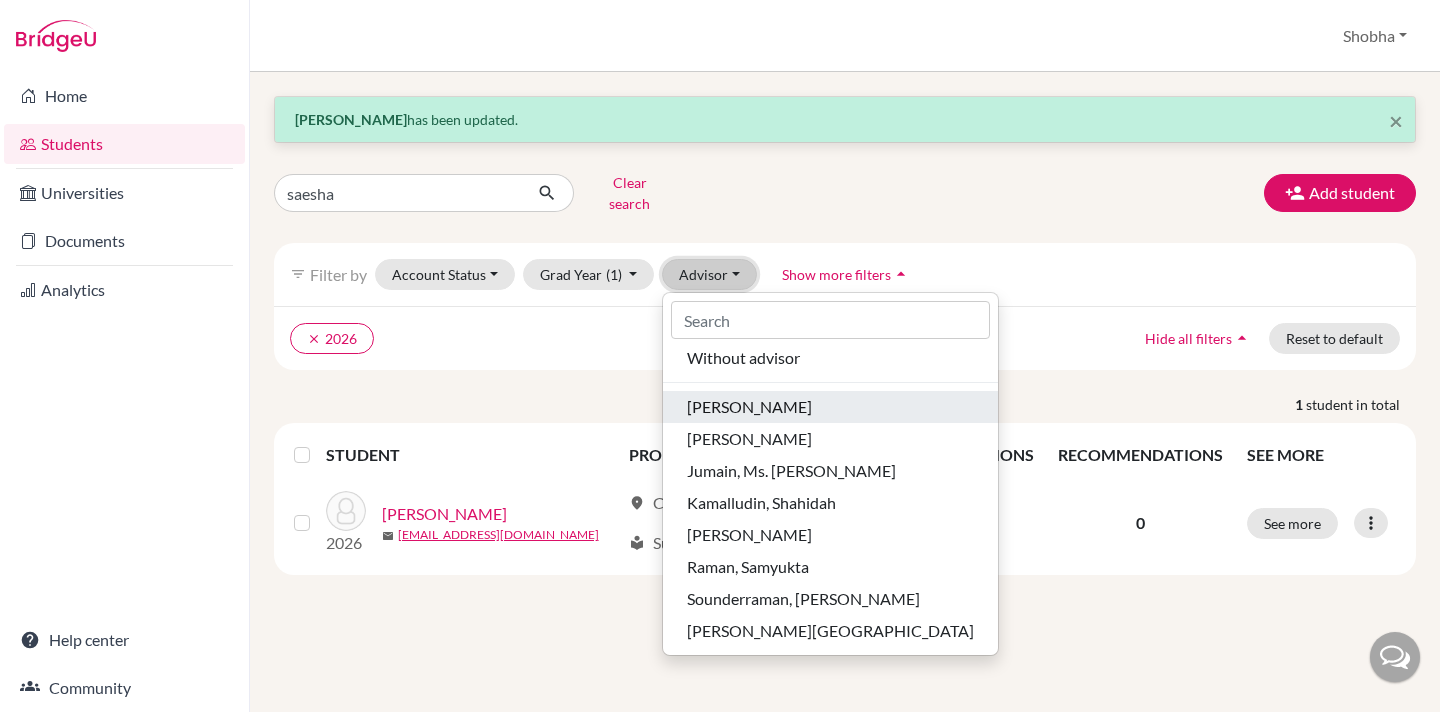 scroll, scrollTop: 0, scrollLeft: 0, axis: both 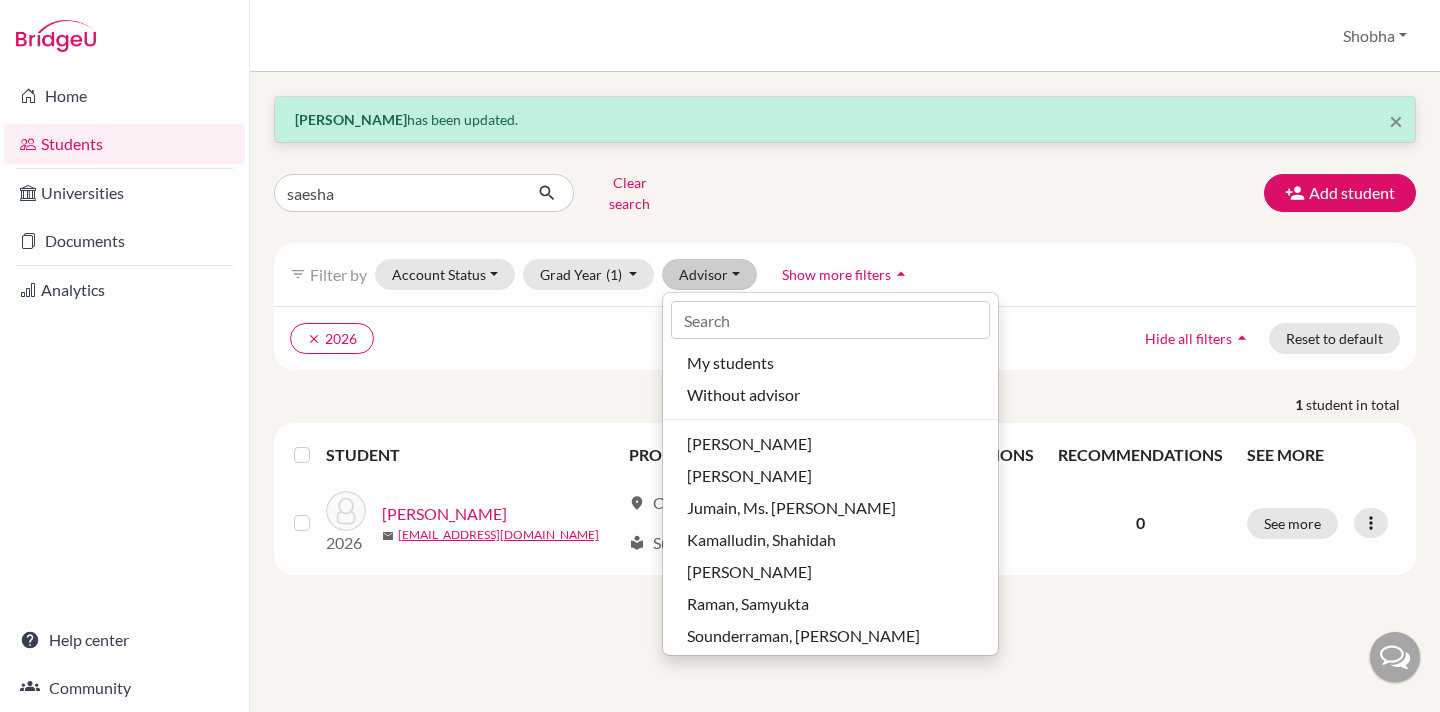 click on "clear 2026" at bounding box center [706, 338] 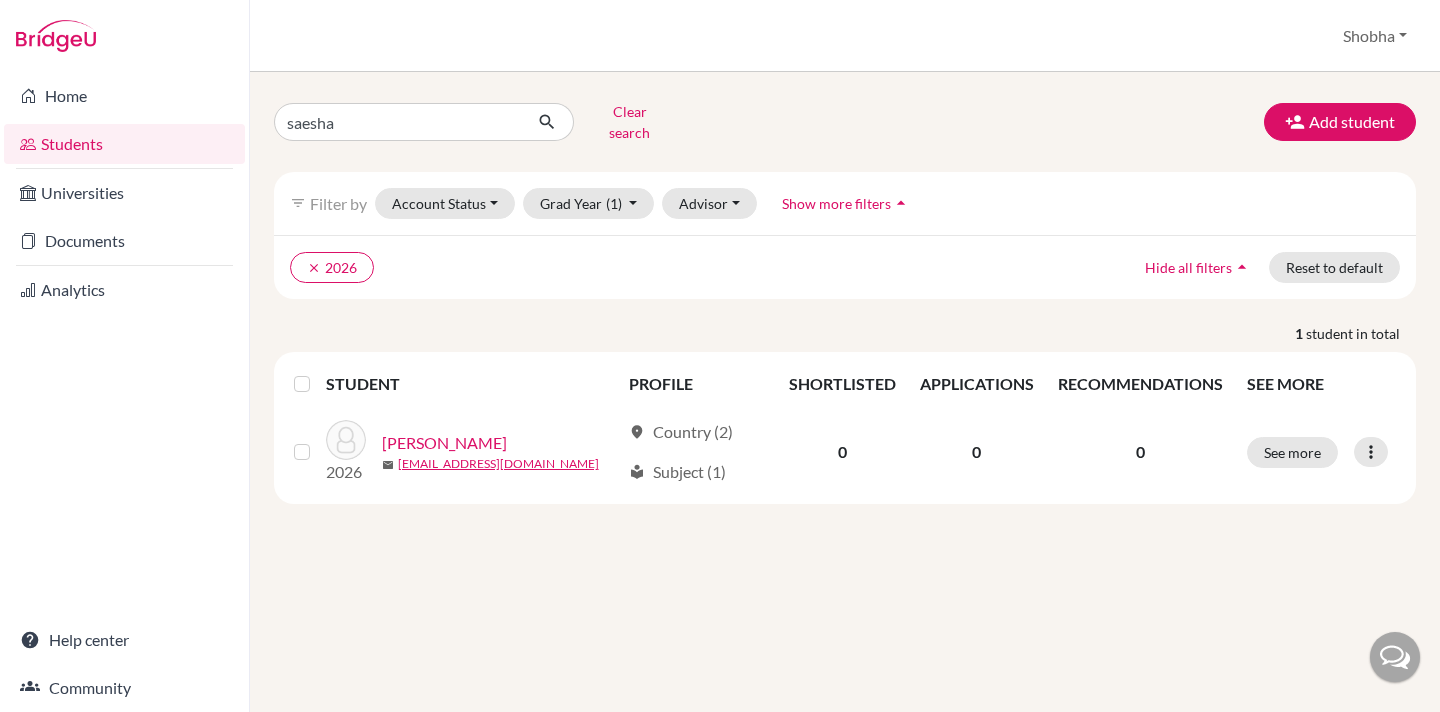 scroll, scrollTop: 0, scrollLeft: 0, axis: both 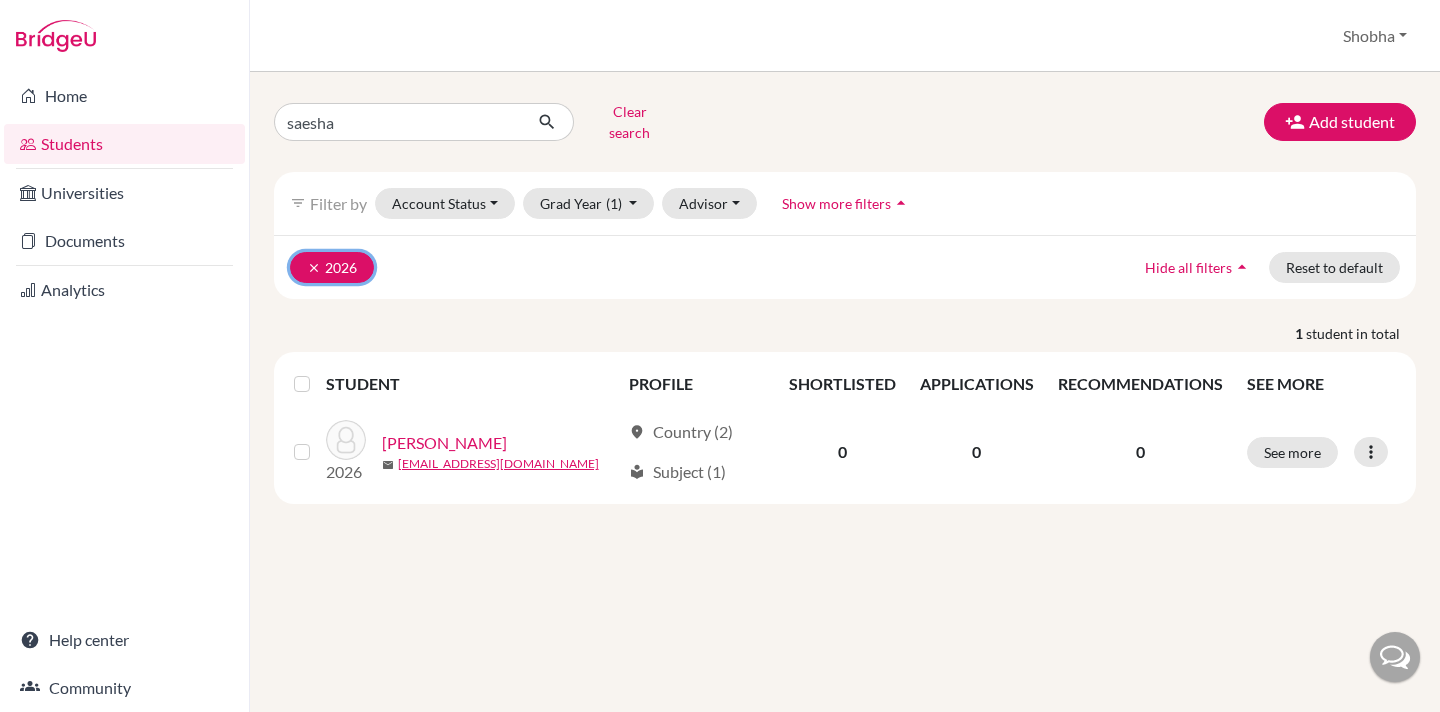 click on "clear" at bounding box center (314, 268) 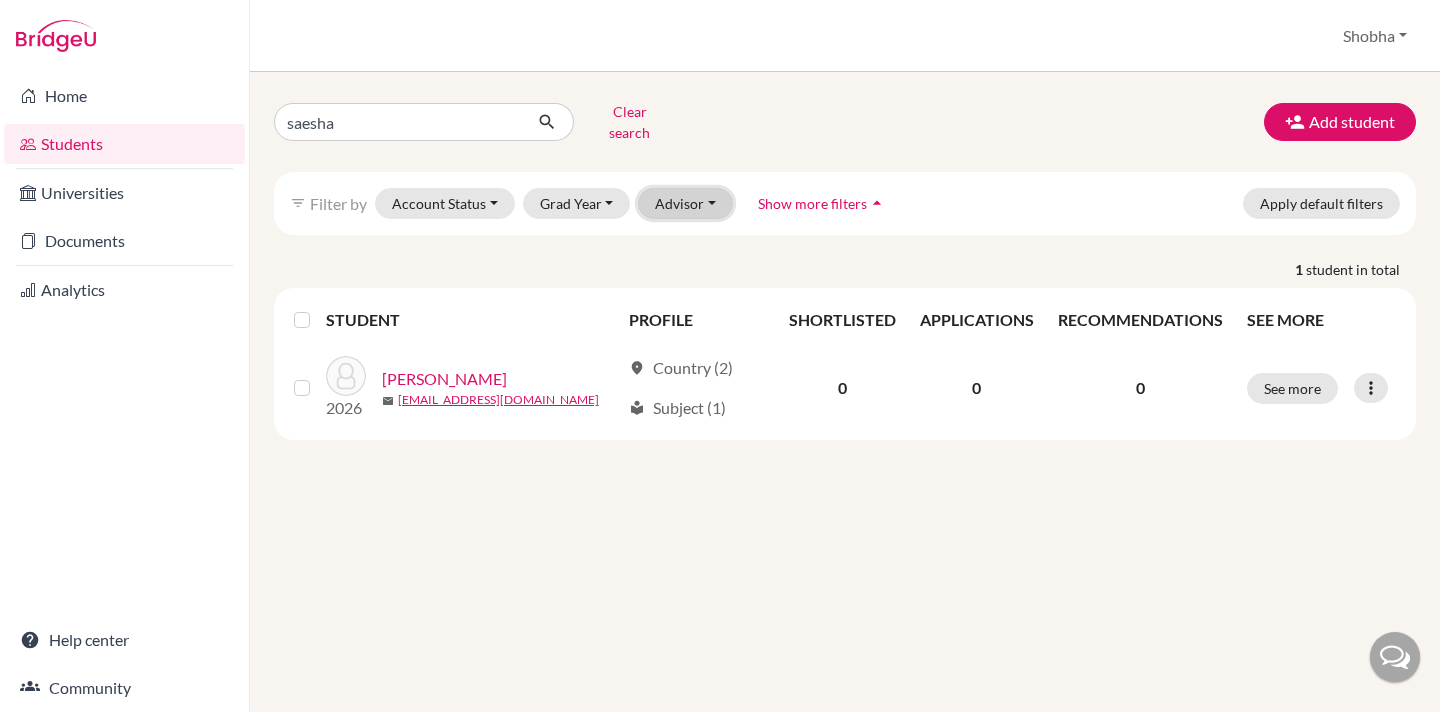 click on "Advisor" at bounding box center [685, 203] 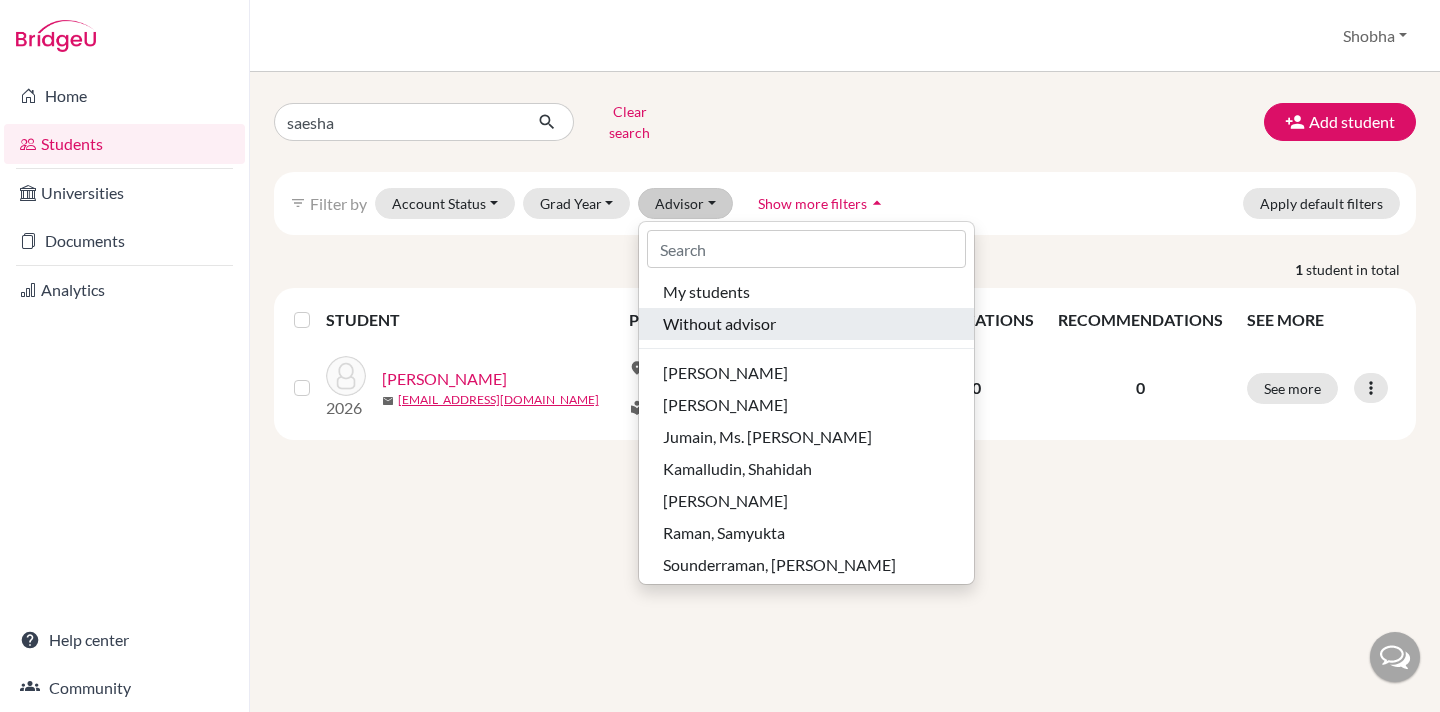 click on "Without advisor" at bounding box center (719, 324) 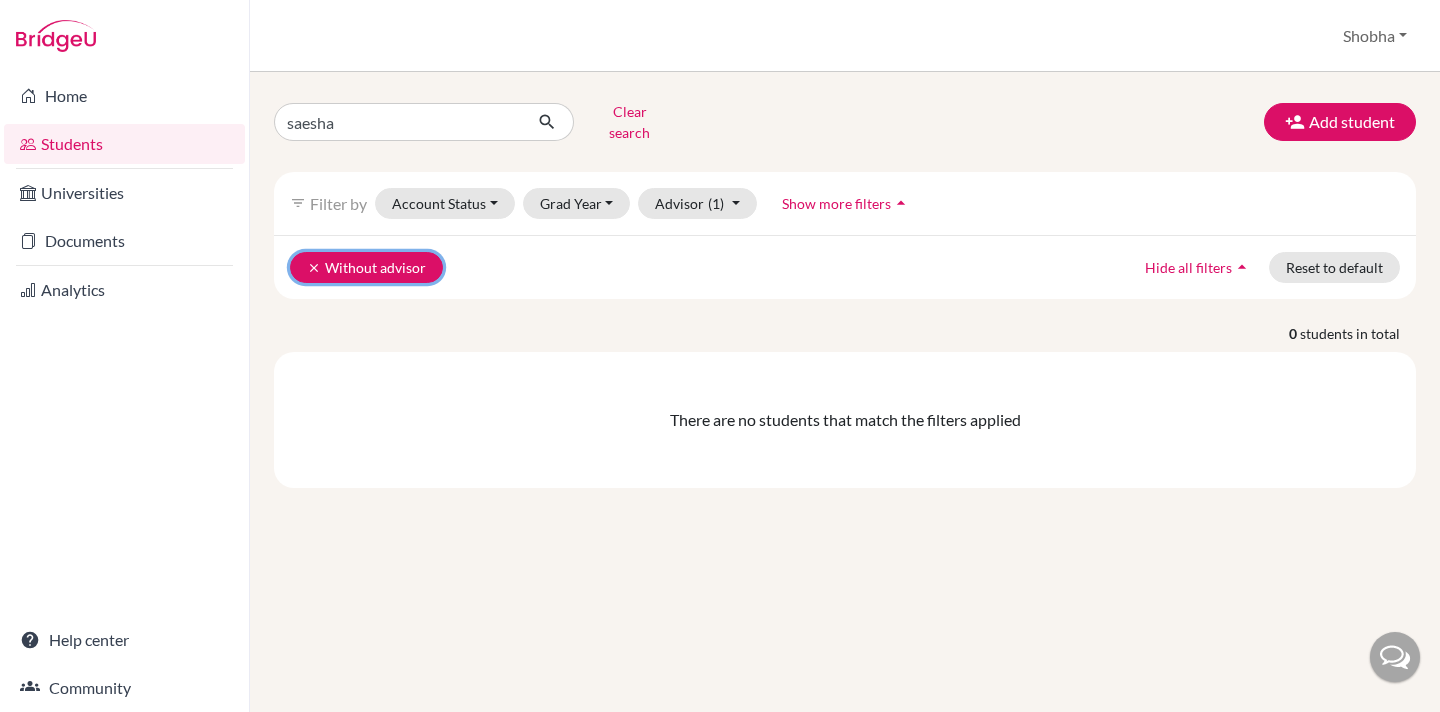 click on "clear" at bounding box center [314, 268] 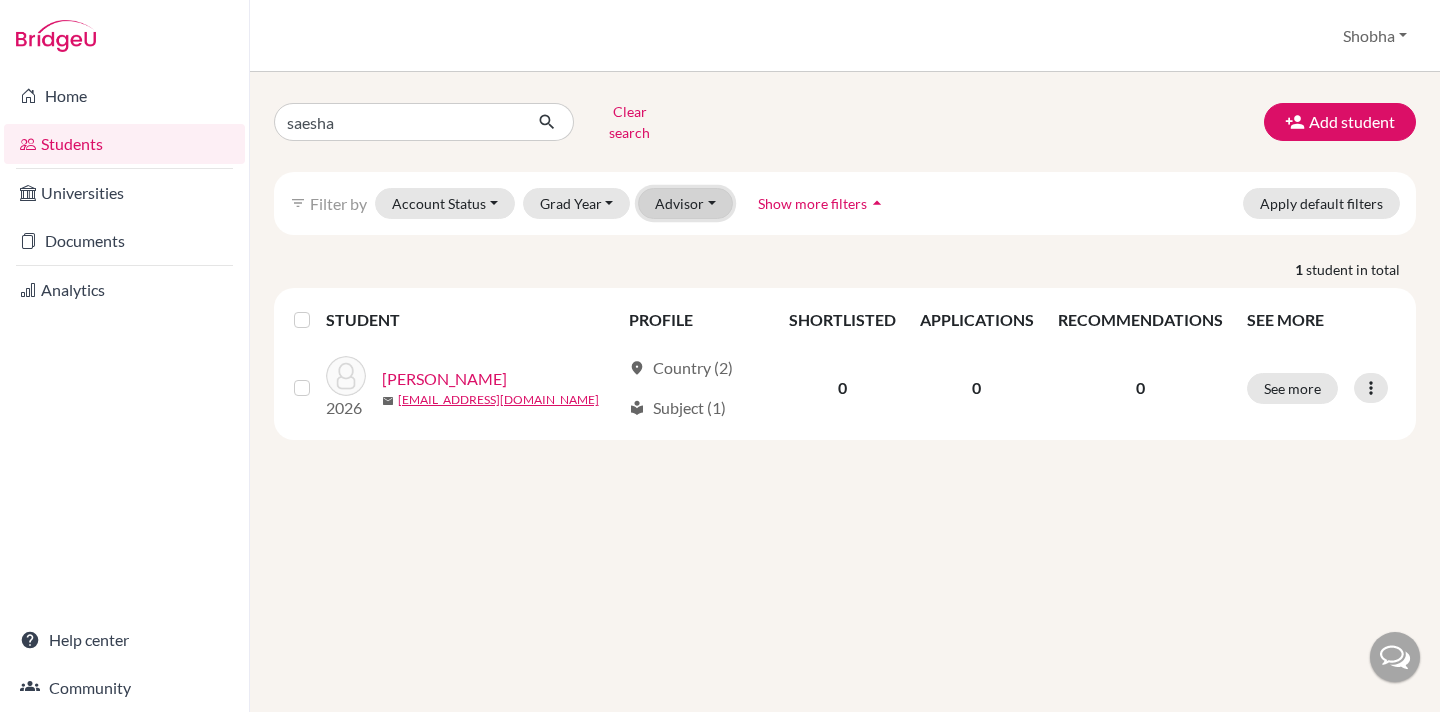 click on "Advisor" at bounding box center [685, 203] 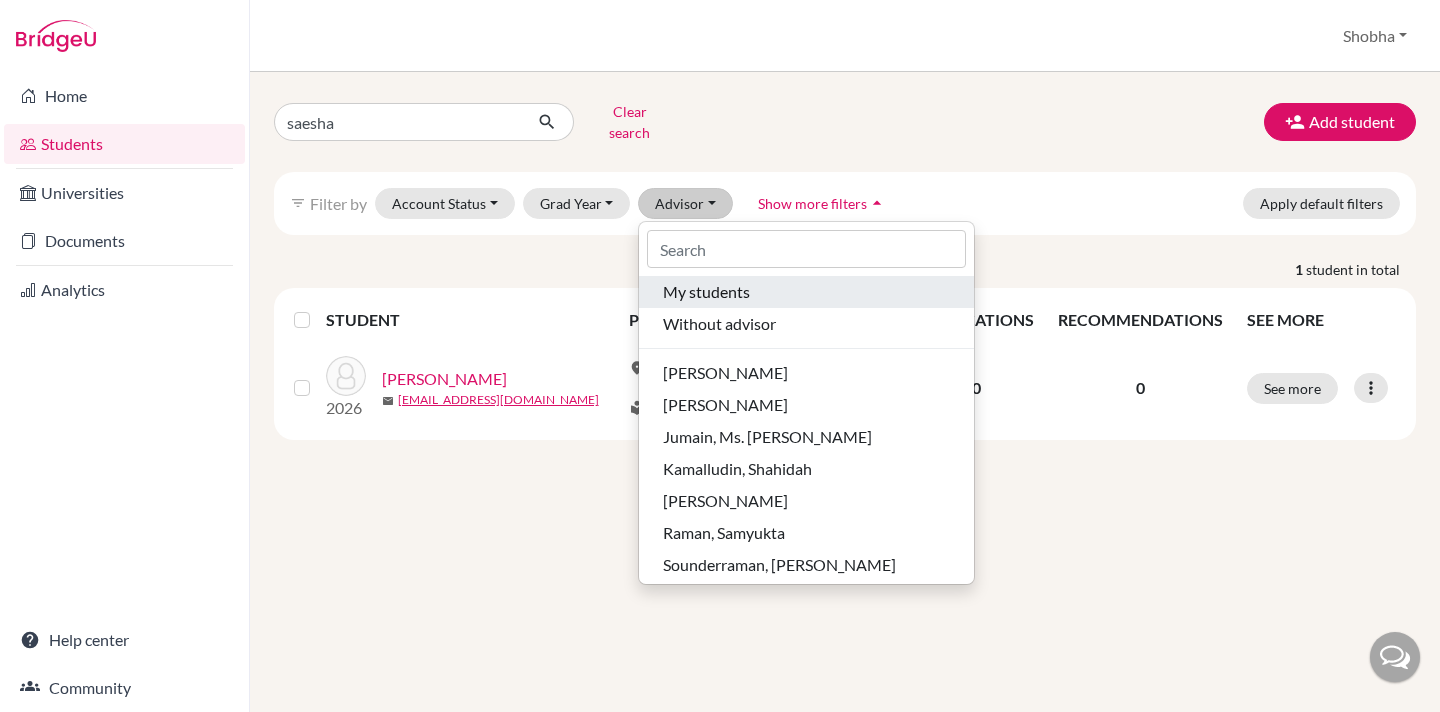 click on "My students" at bounding box center (706, 292) 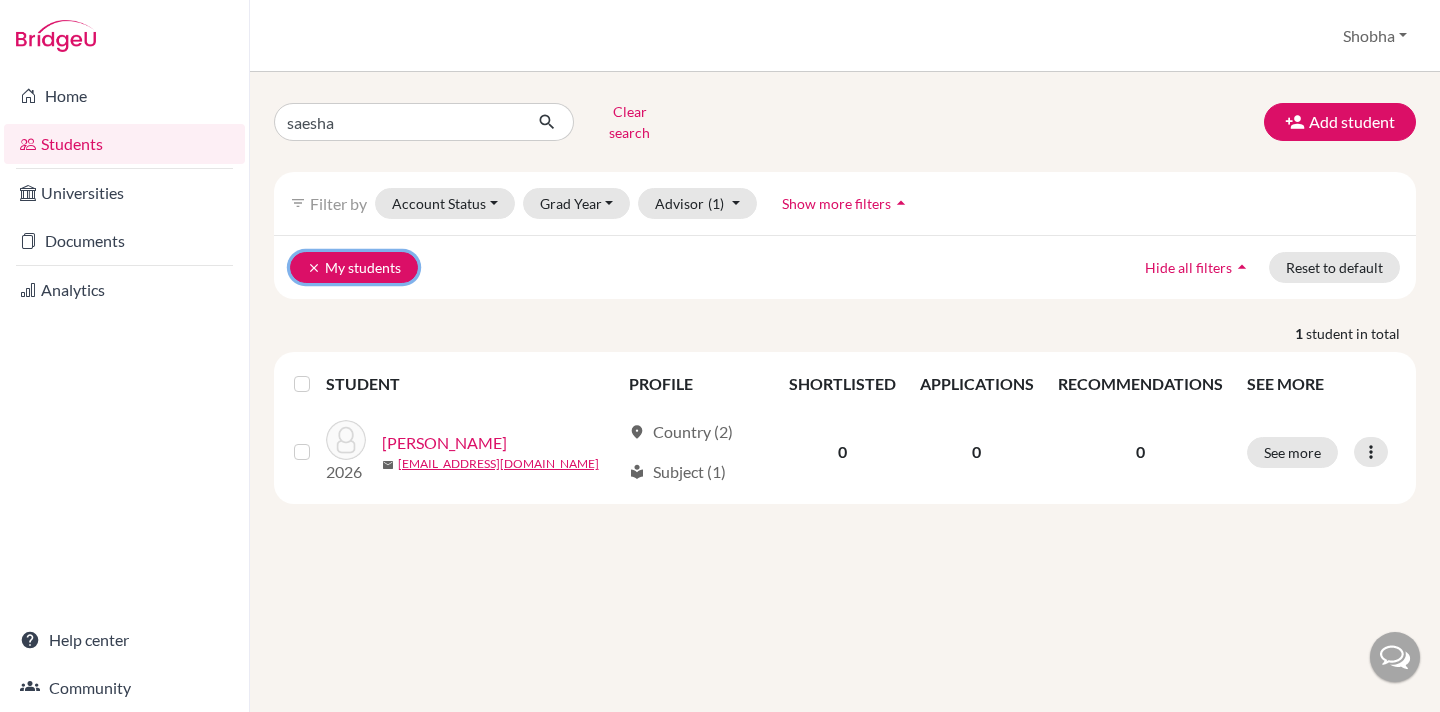 click on "clear" at bounding box center (314, 268) 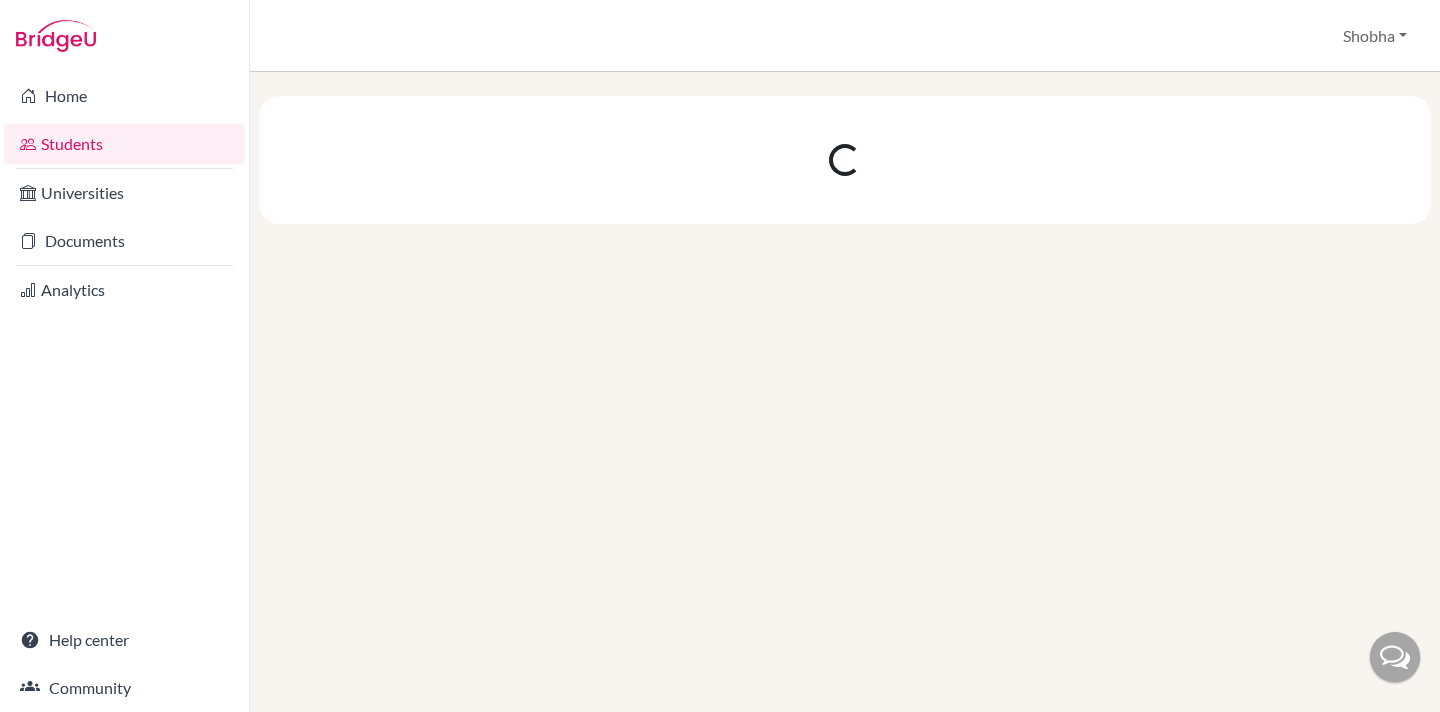 click at bounding box center (845, 392) 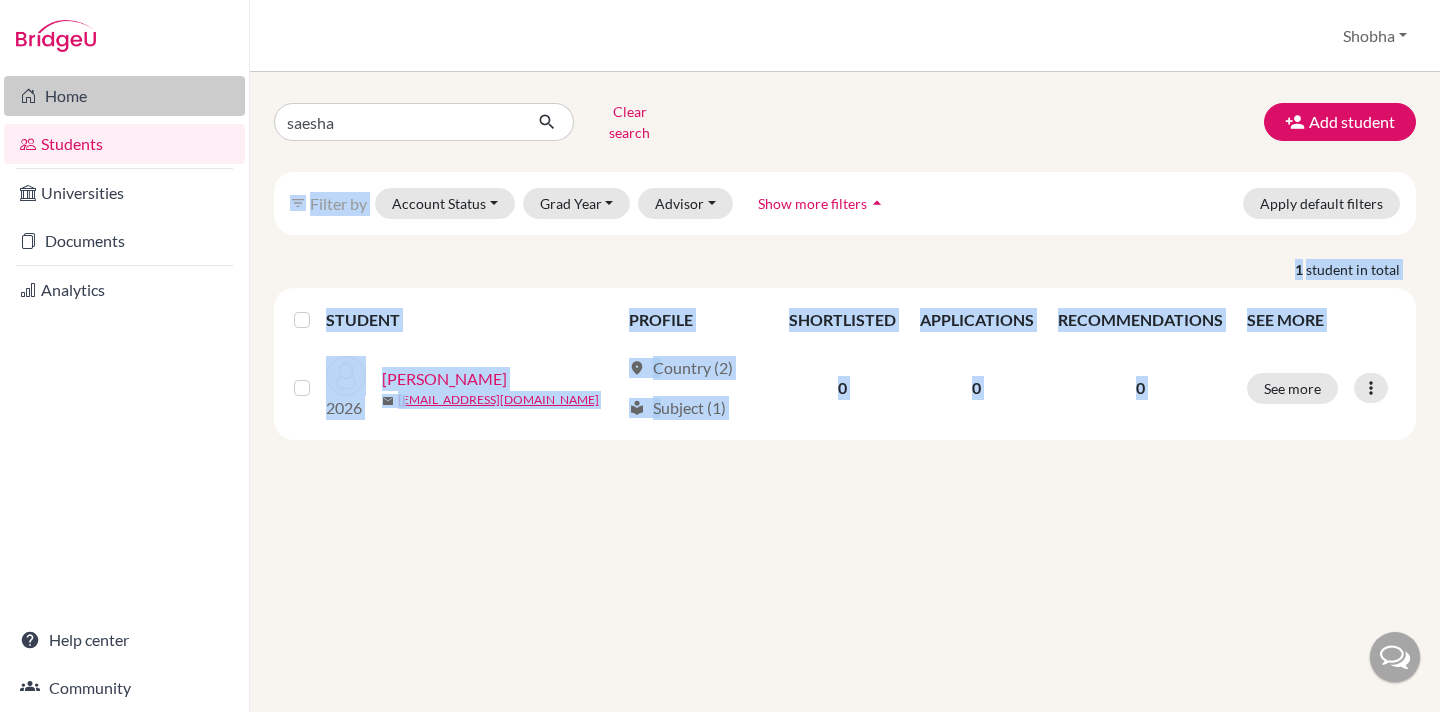 click on "Home" at bounding box center (124, 96) 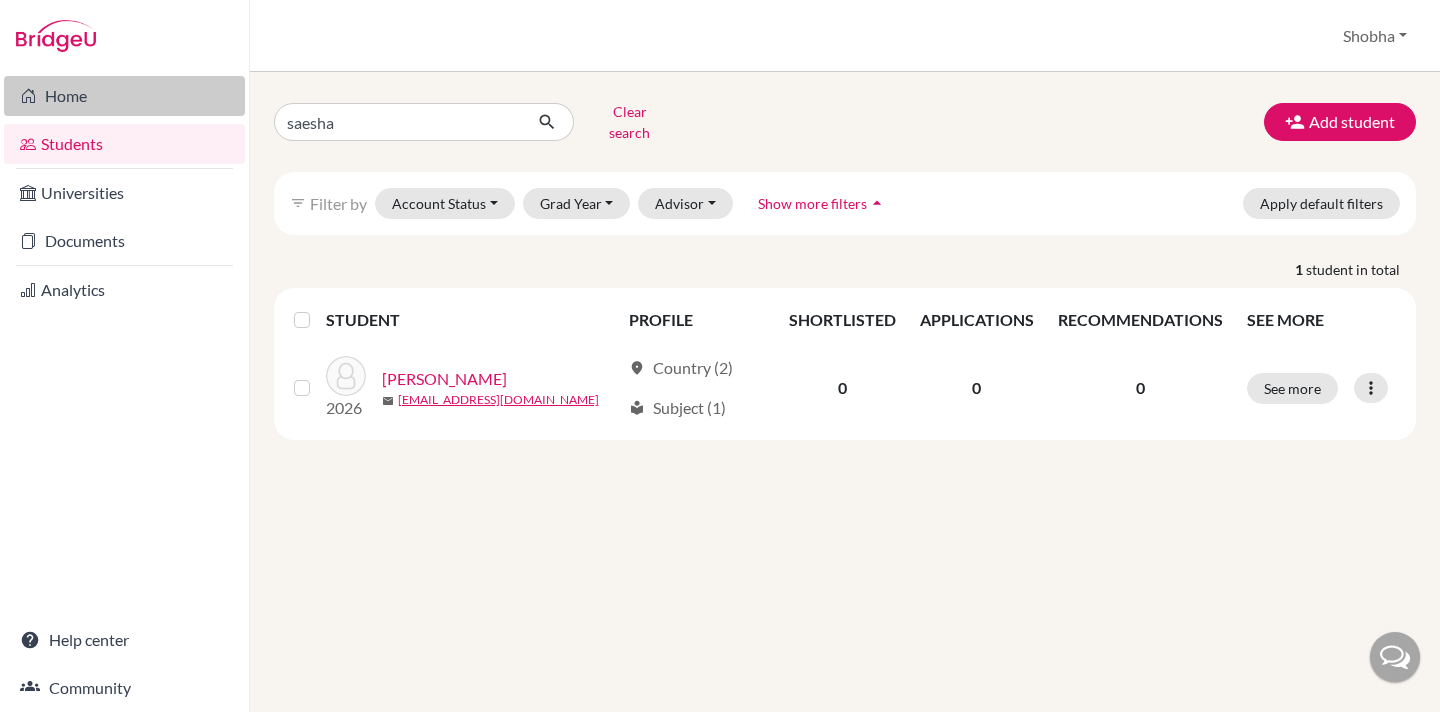 scroll, scrollTop: 0, scrollLeft: 0, axis: both 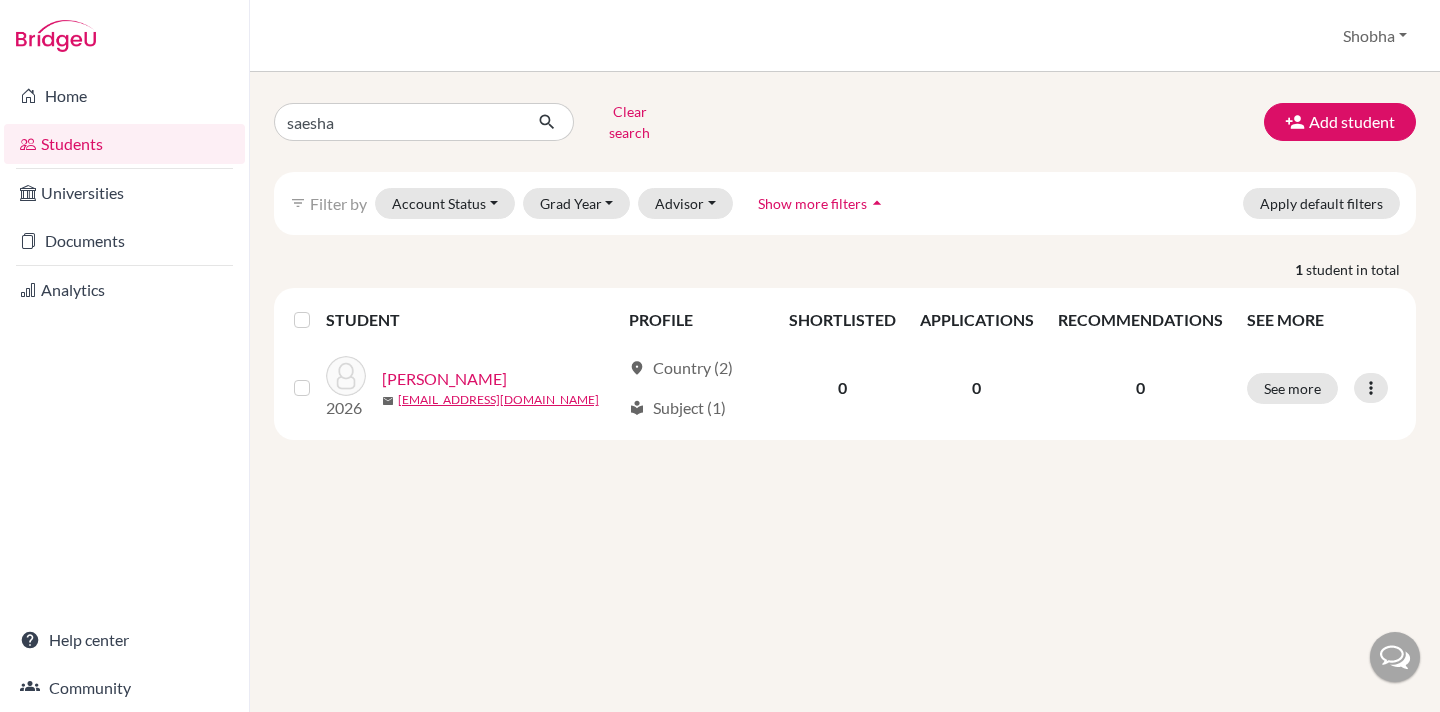 click on "Students" at bounding box center (124, 144) 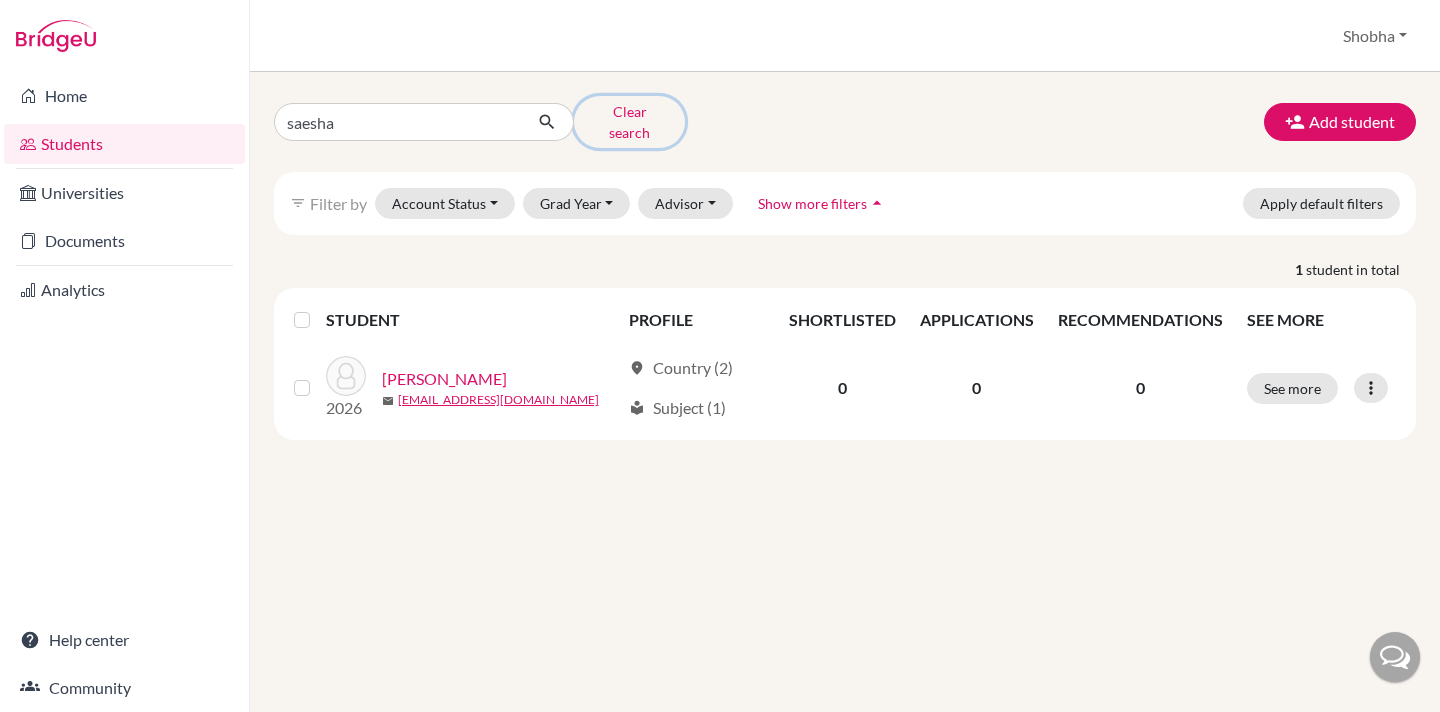 click on "Clear search" at bounding box center (629, 122) 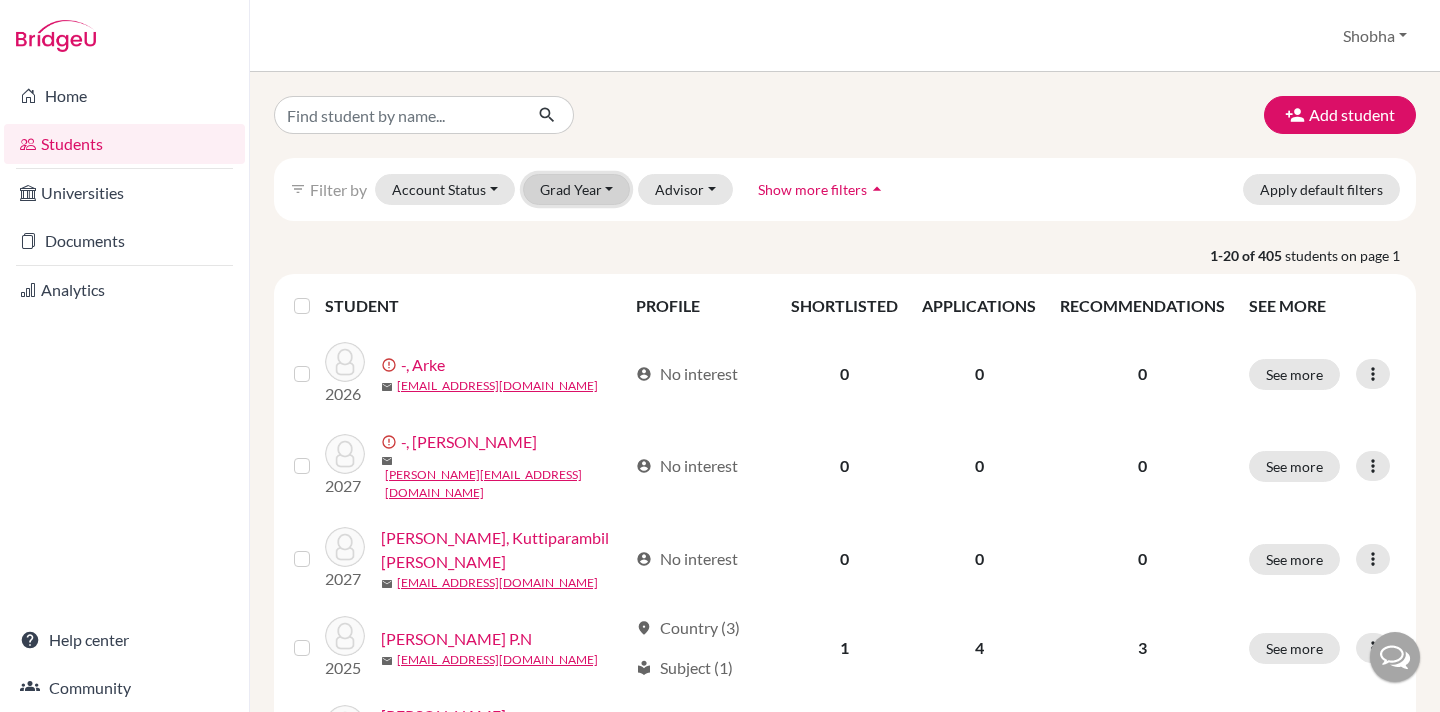click on "Grad Year" at bounding box center (577, 189) 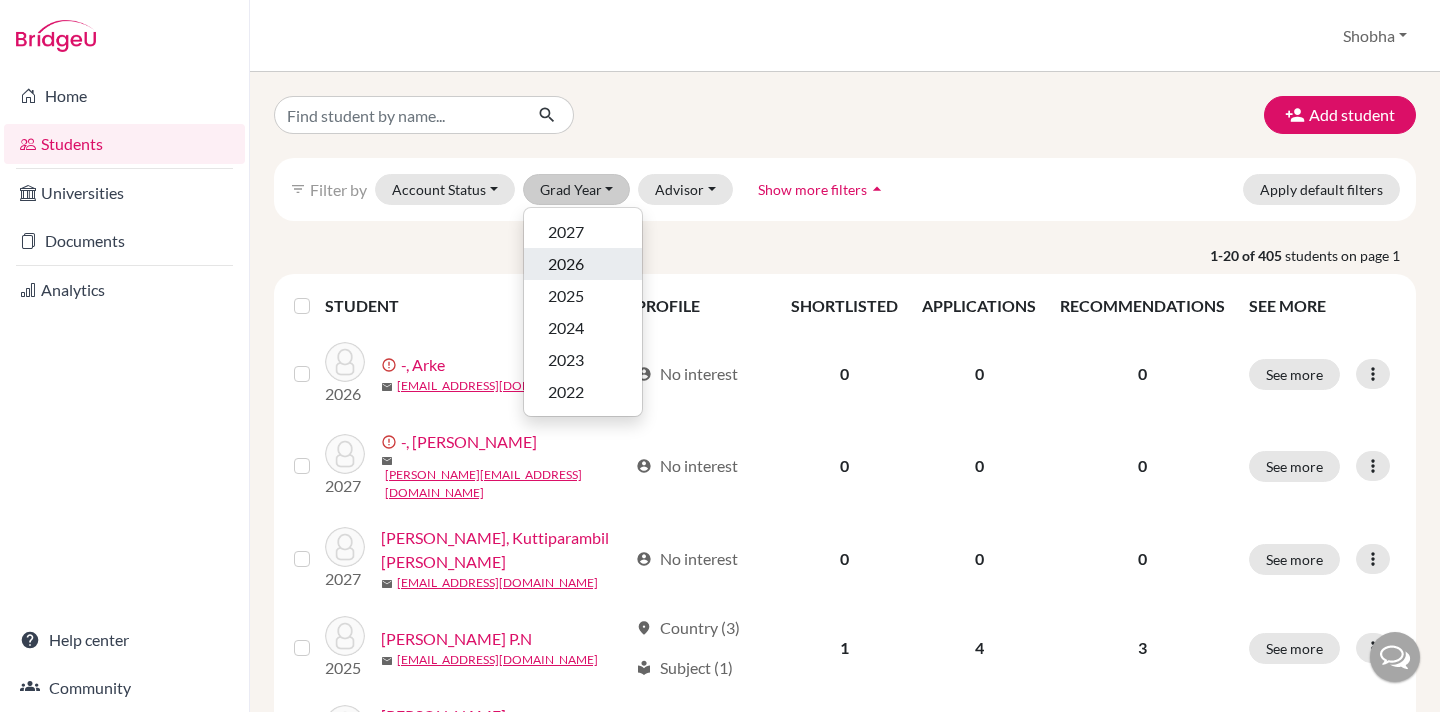 click on "2026" at bounding box center [566, 264] 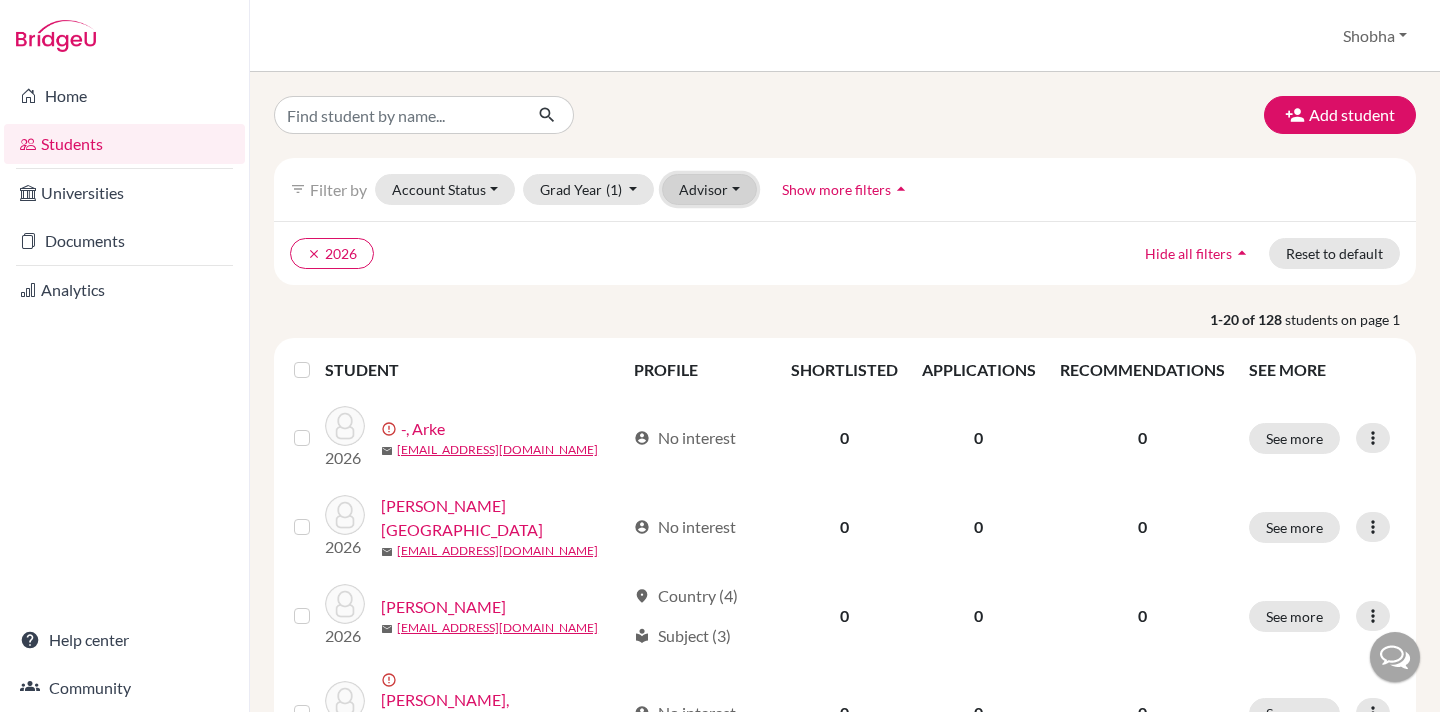 click on "Advisor" at bounding box center [709, 189] 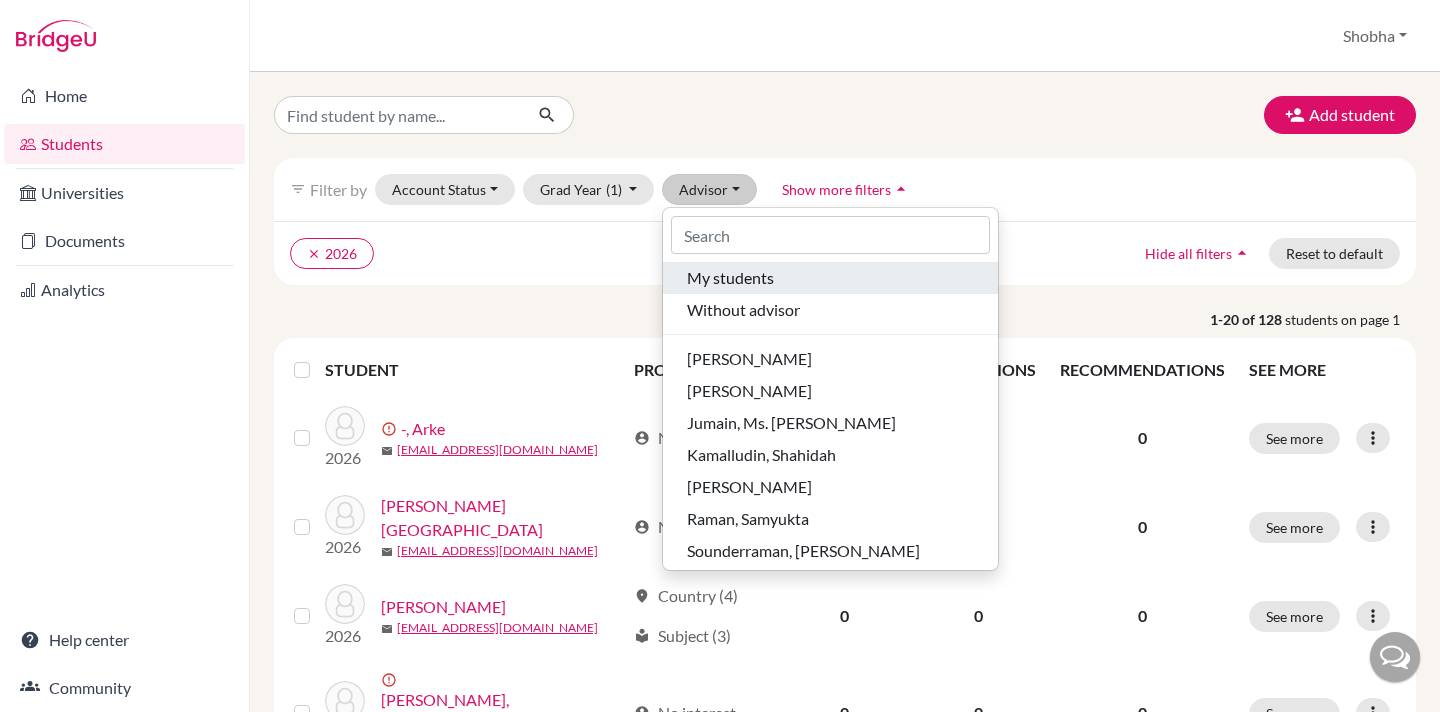 click on "My students" at bounding box center [730, 278] 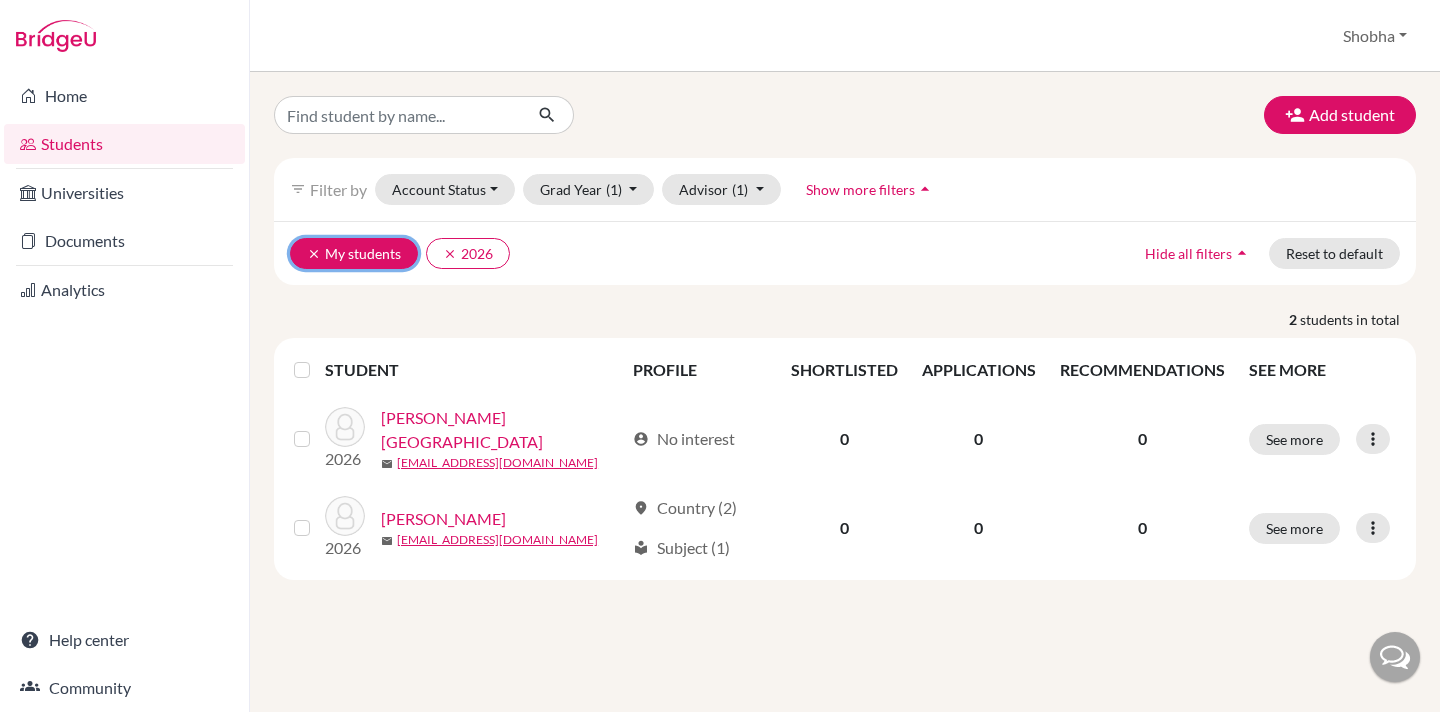 click on "clear" at bounding box center (314, 254) 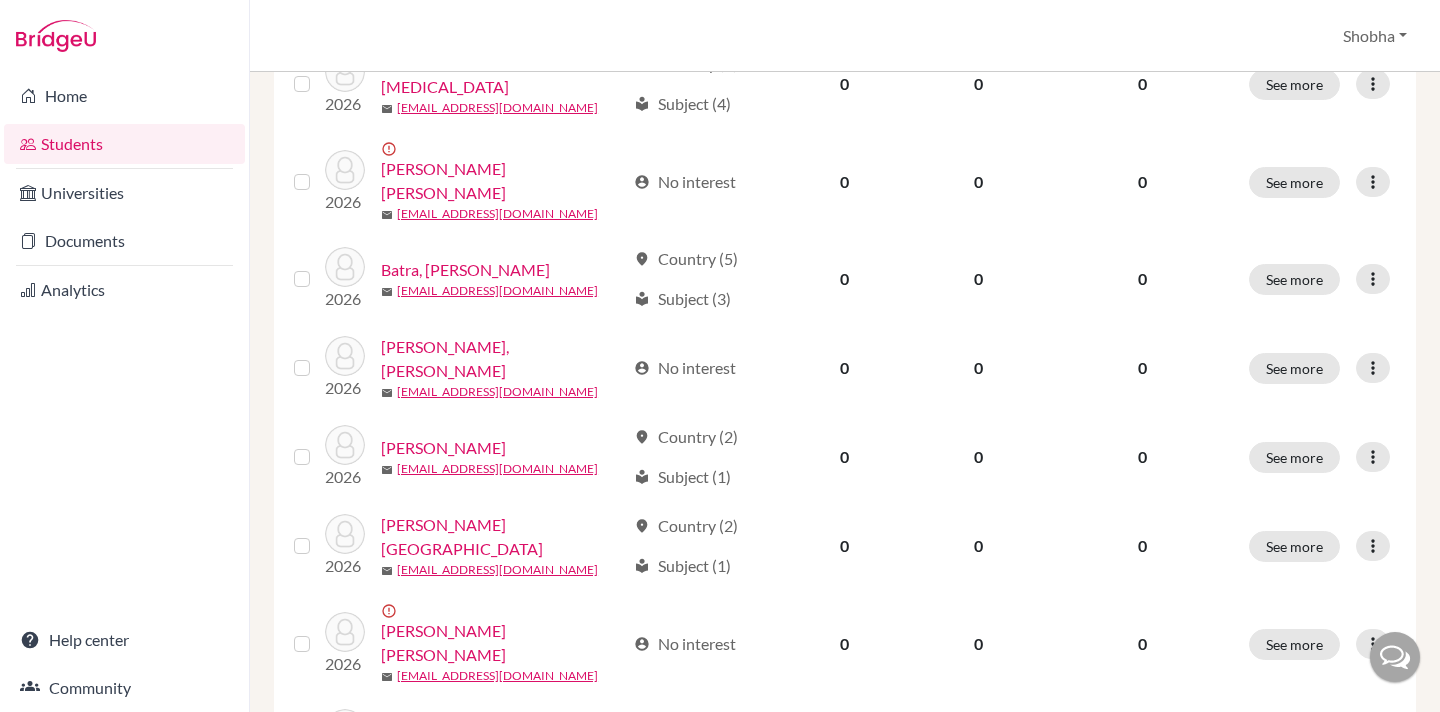 scroll, scrollTop: 1175, scrollLeft: 0, axis: vertical 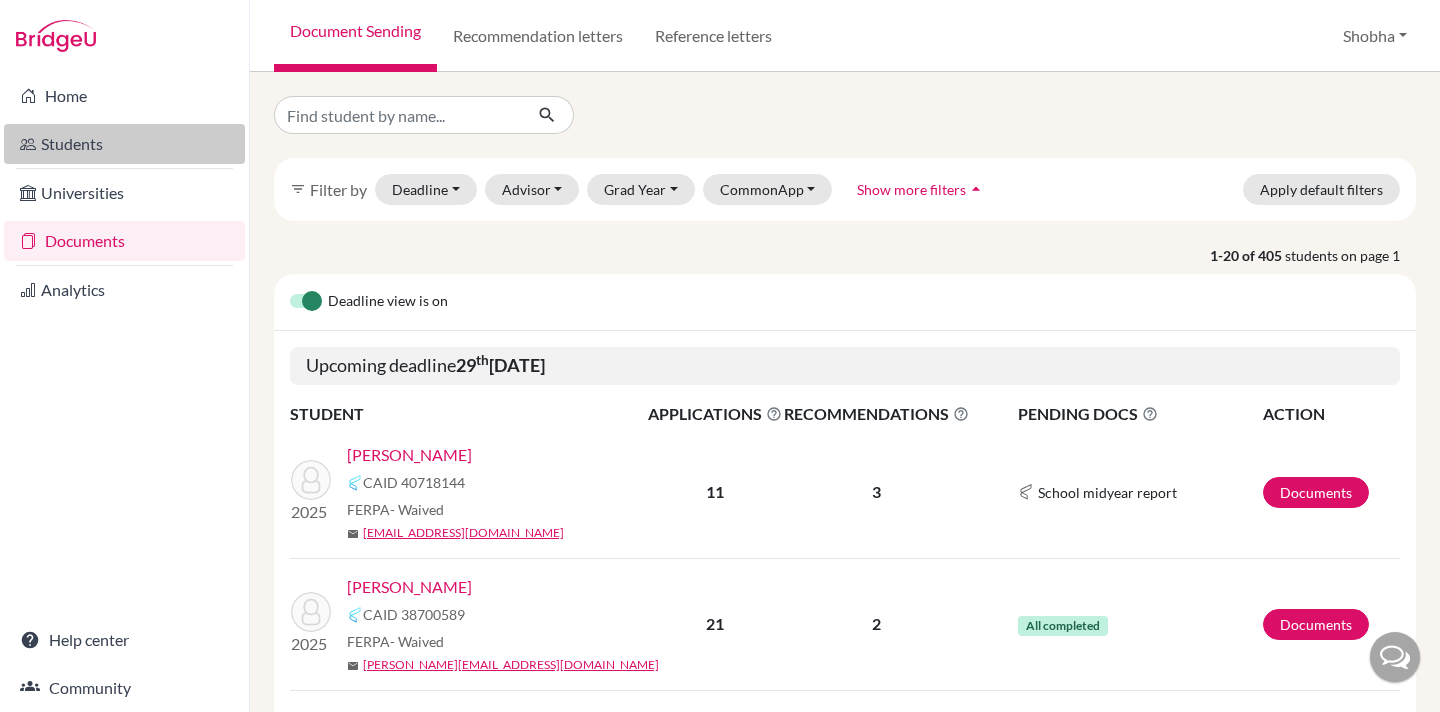 click on "Students" at bounding box center (124, 144) 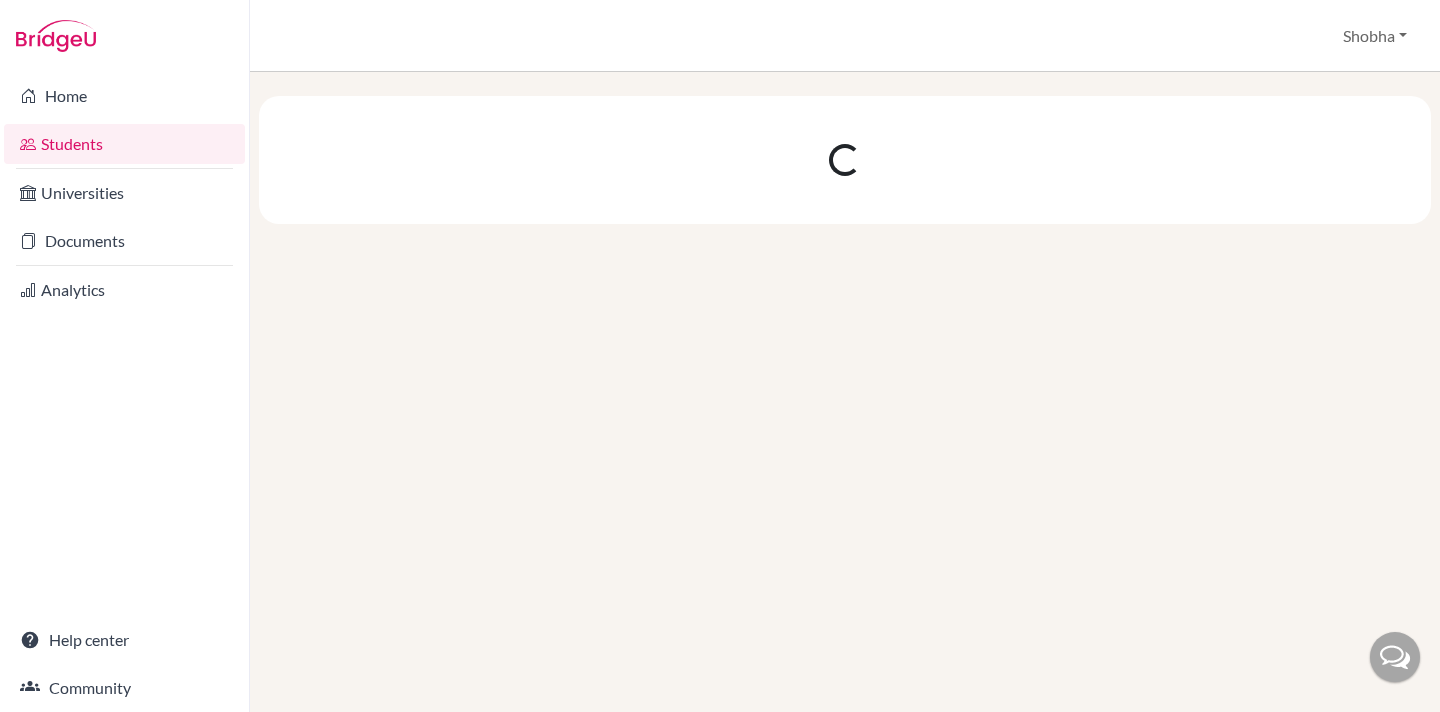 scroll, scrollTop: 0, scrollLeft: 0, axis: both 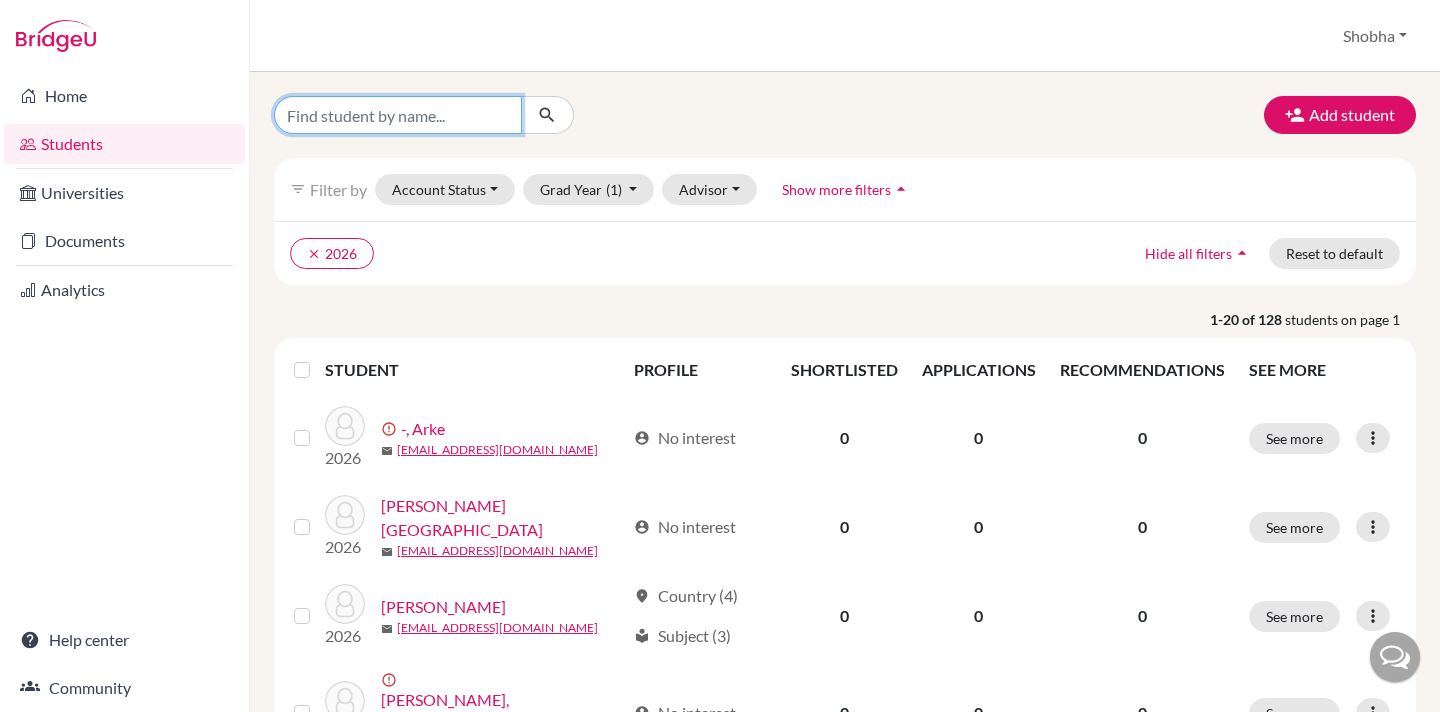 click at bounding box center [398, 115] 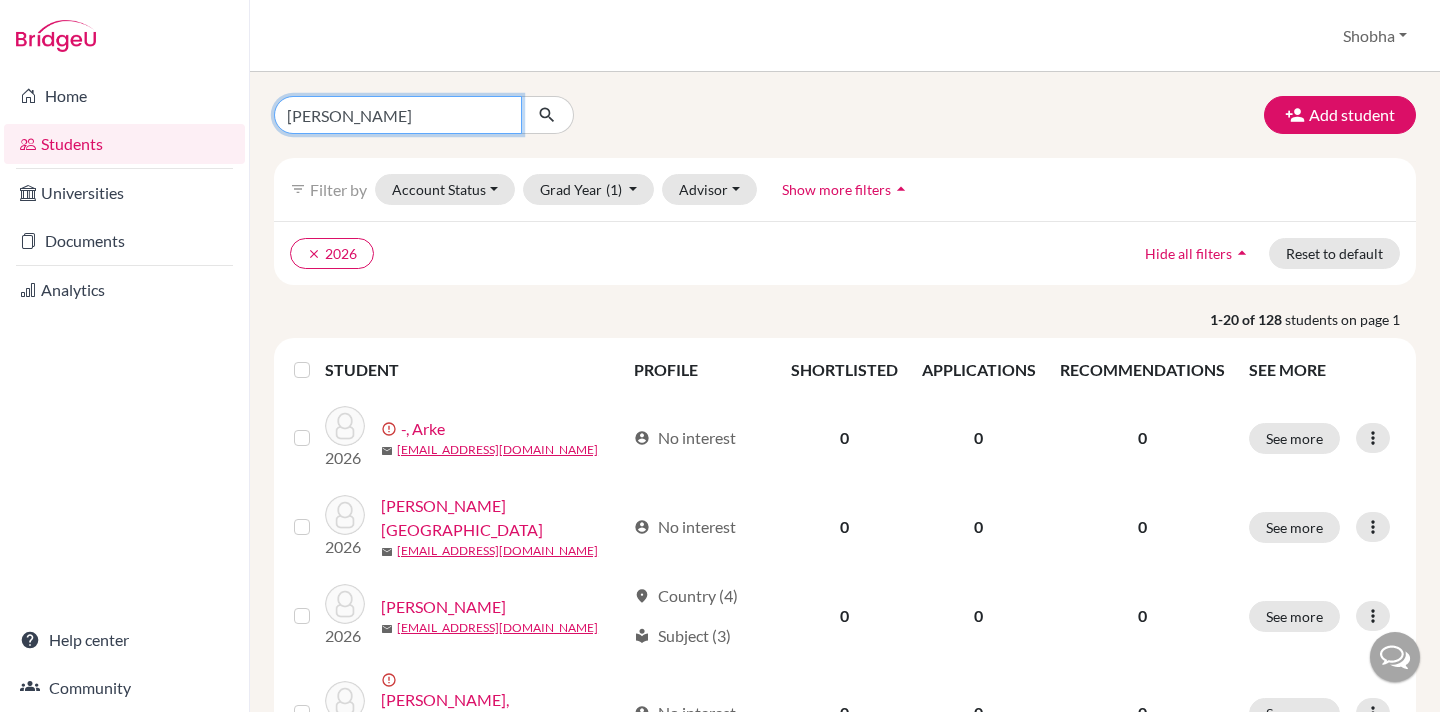 type on "[PERSON_NAME]" 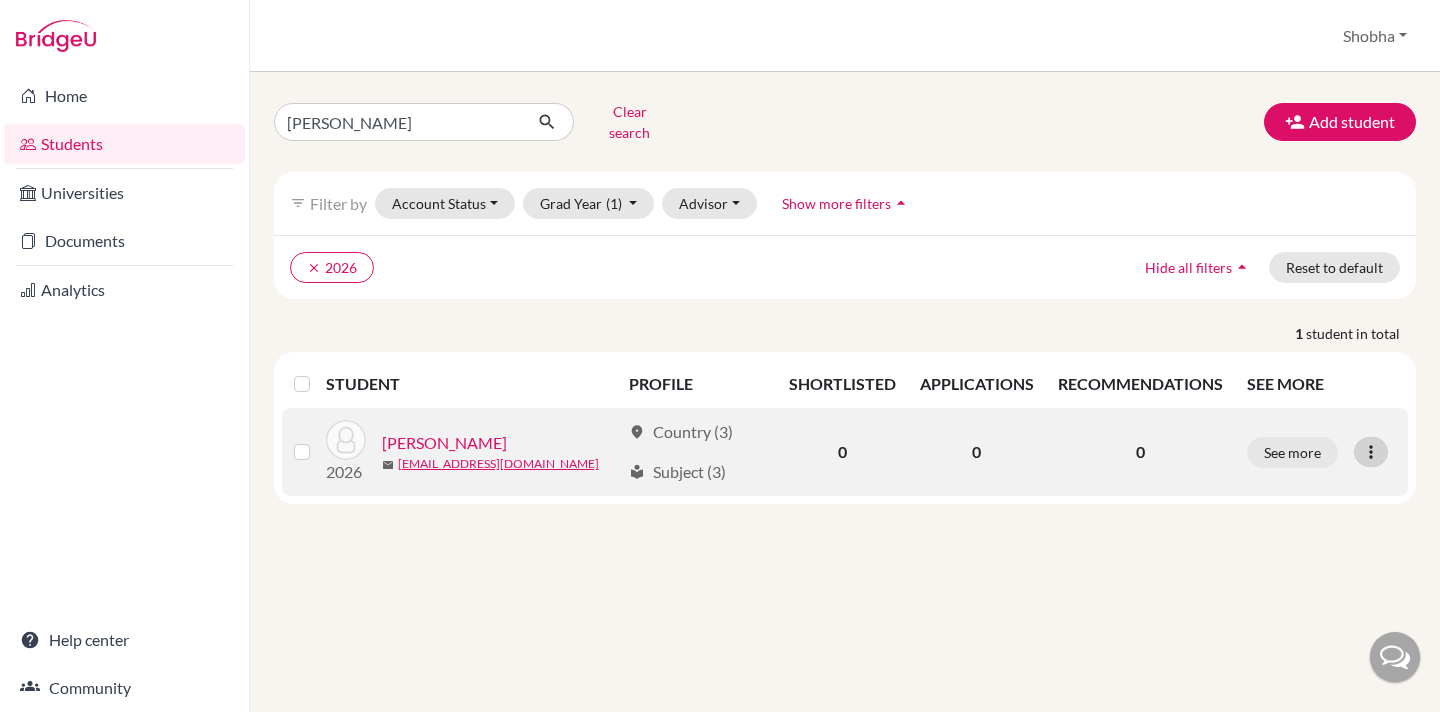 click at bounding box center (1371, 452) 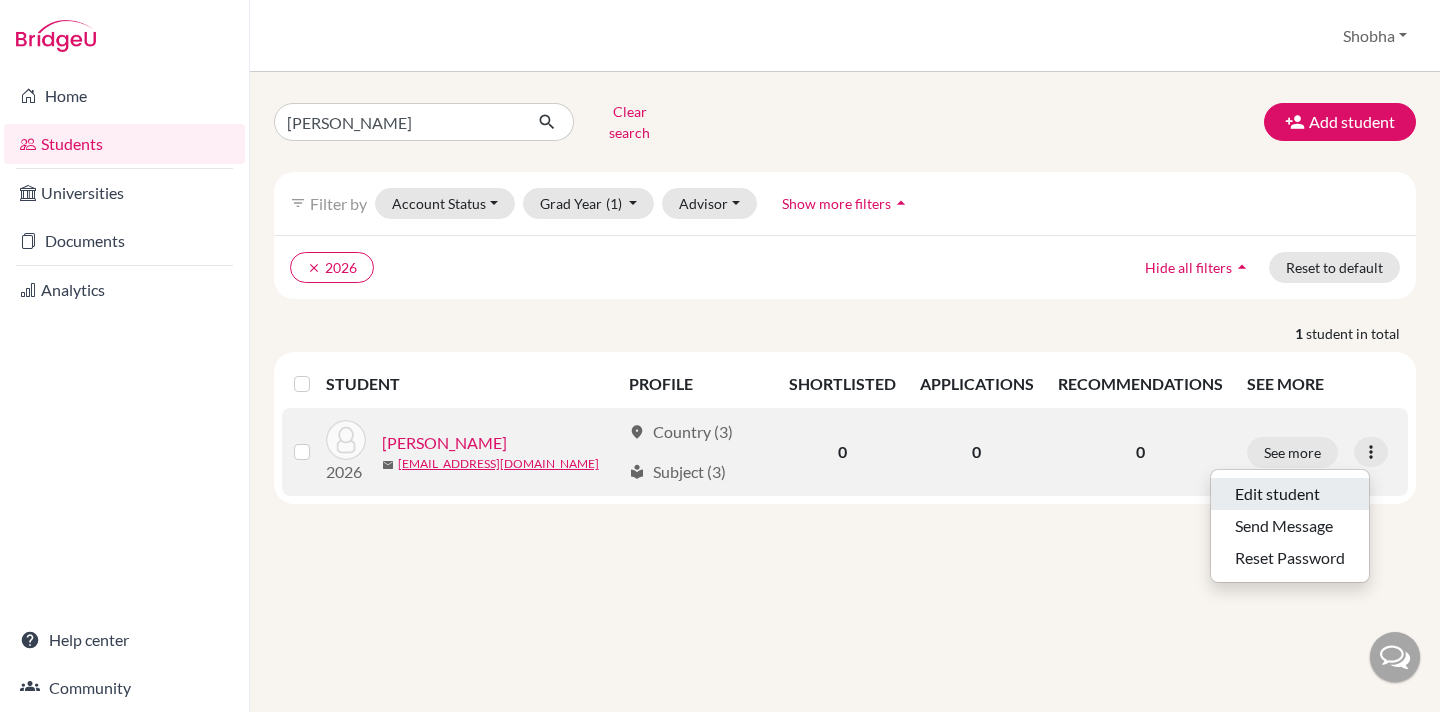 click on "Edit student" at bounding box center [1290, 494] 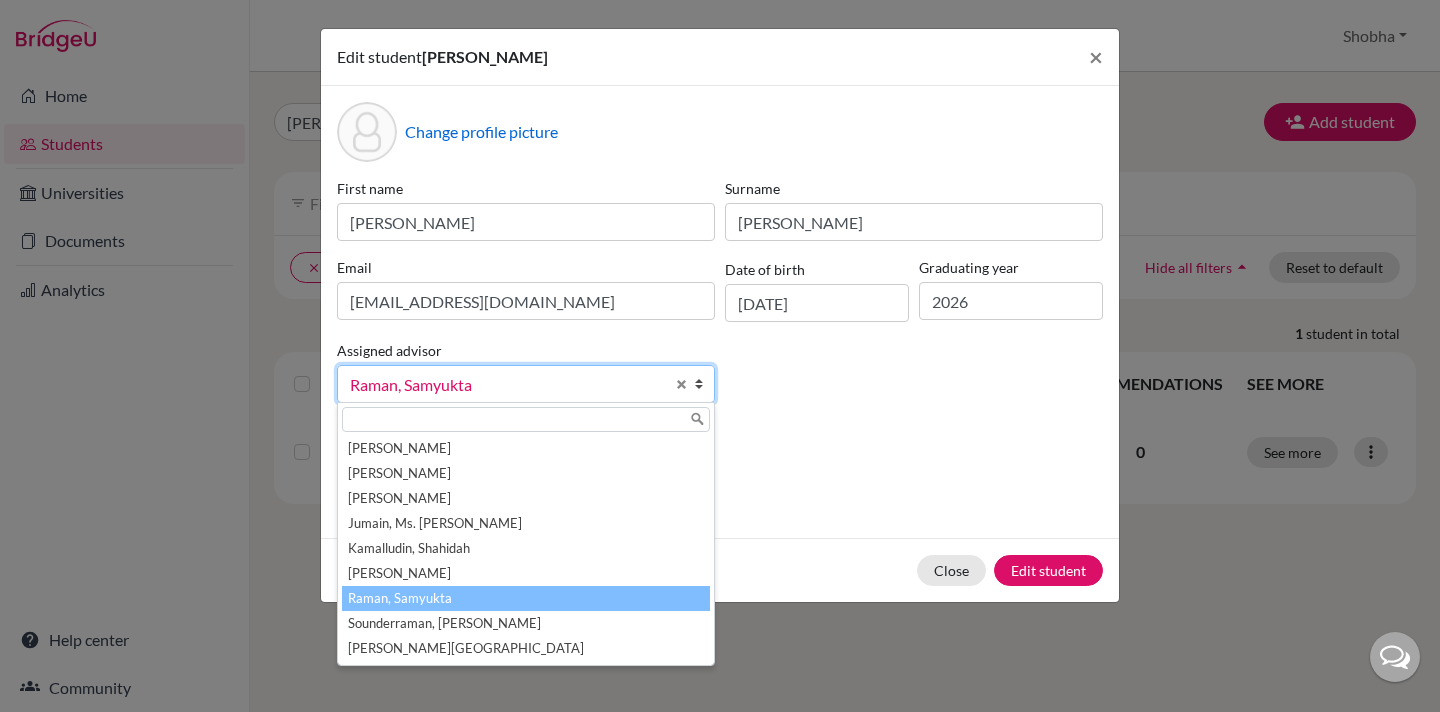 click at bounding box center (704, 384) 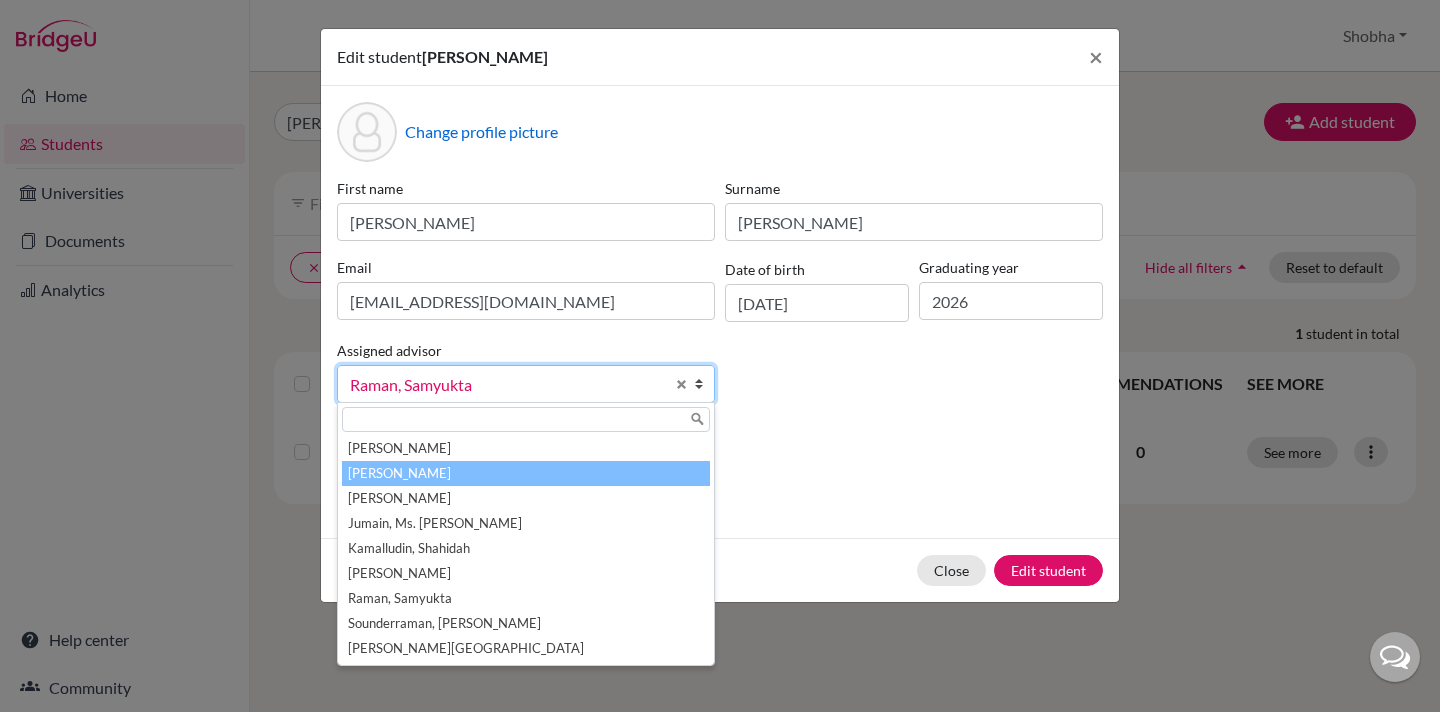click on "[PERSON_NAME]" at bounding box center (526, 473) 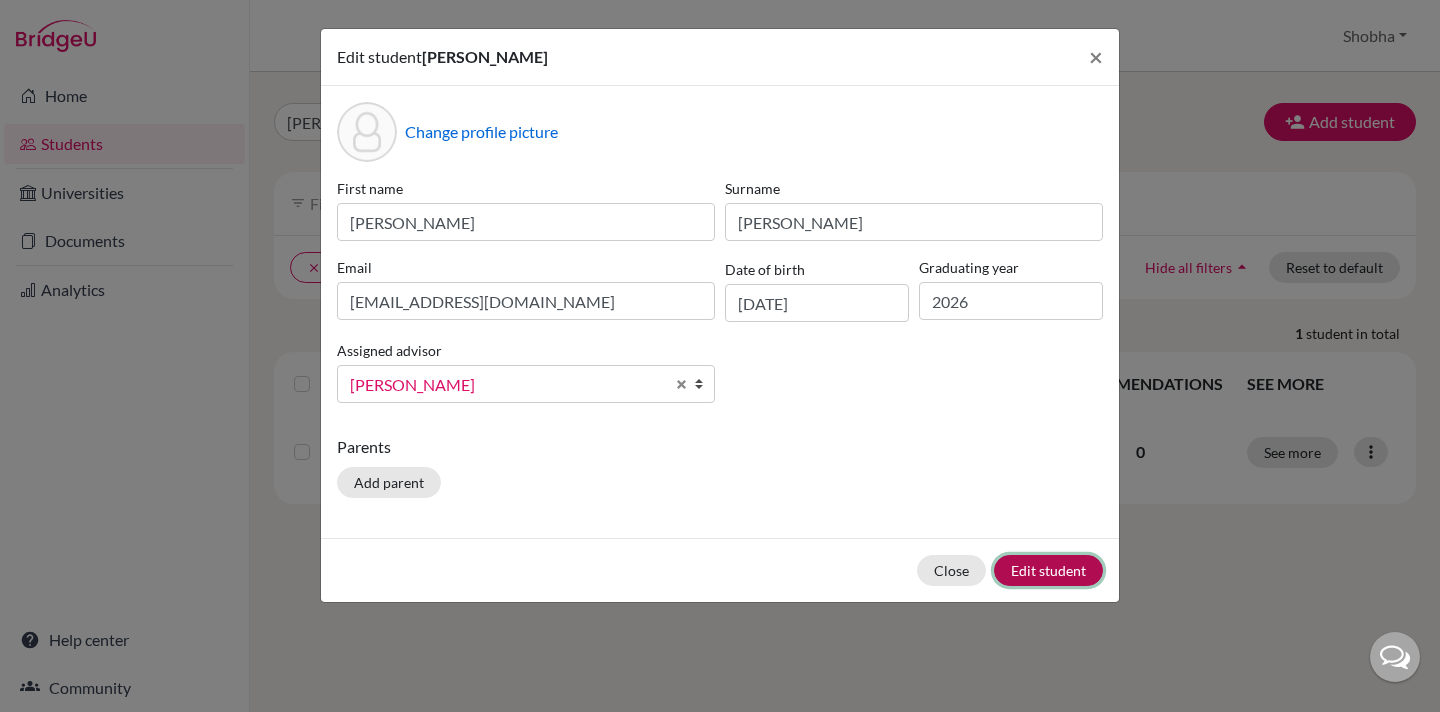 click on "Edit student" at bounding box center [1048, 570] 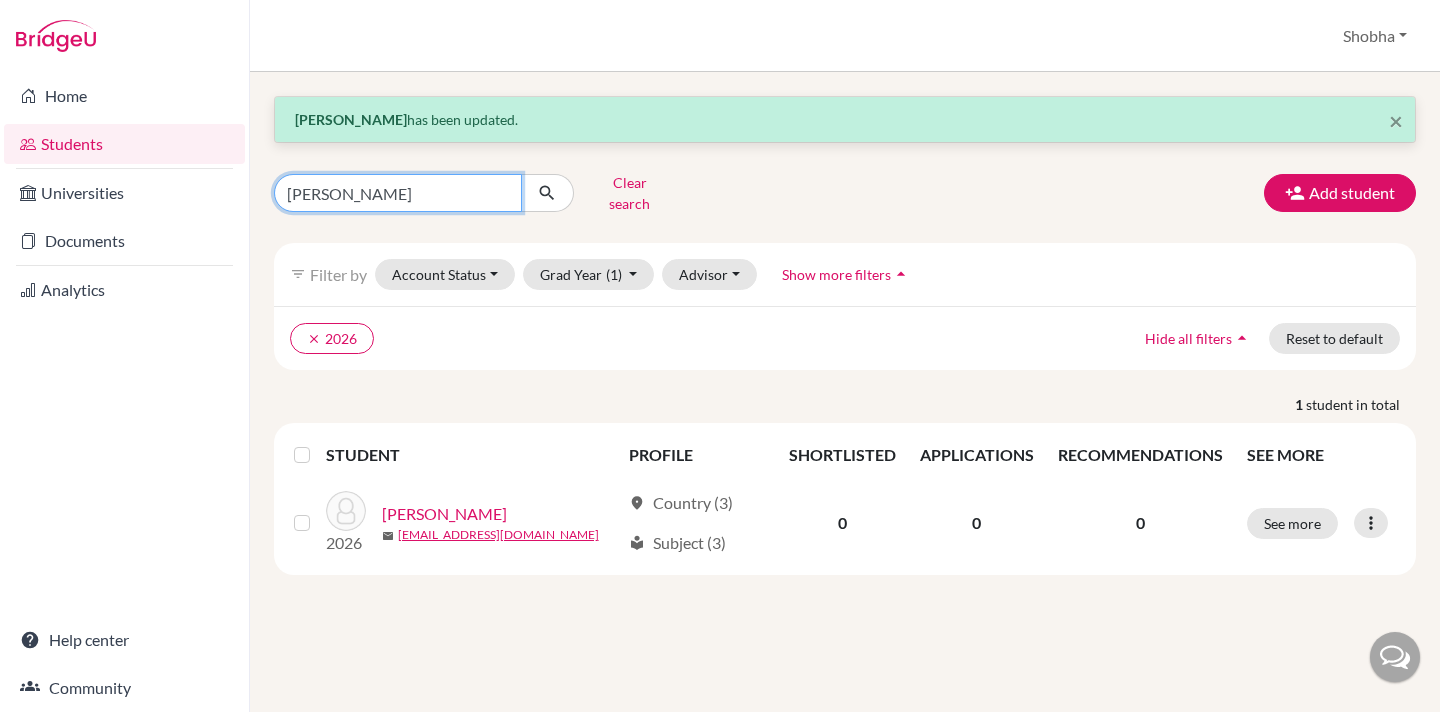 drag, startPoint x: 380, startPoint y: 178, endPoint x: 278, endPoint y: 178, distance: 102 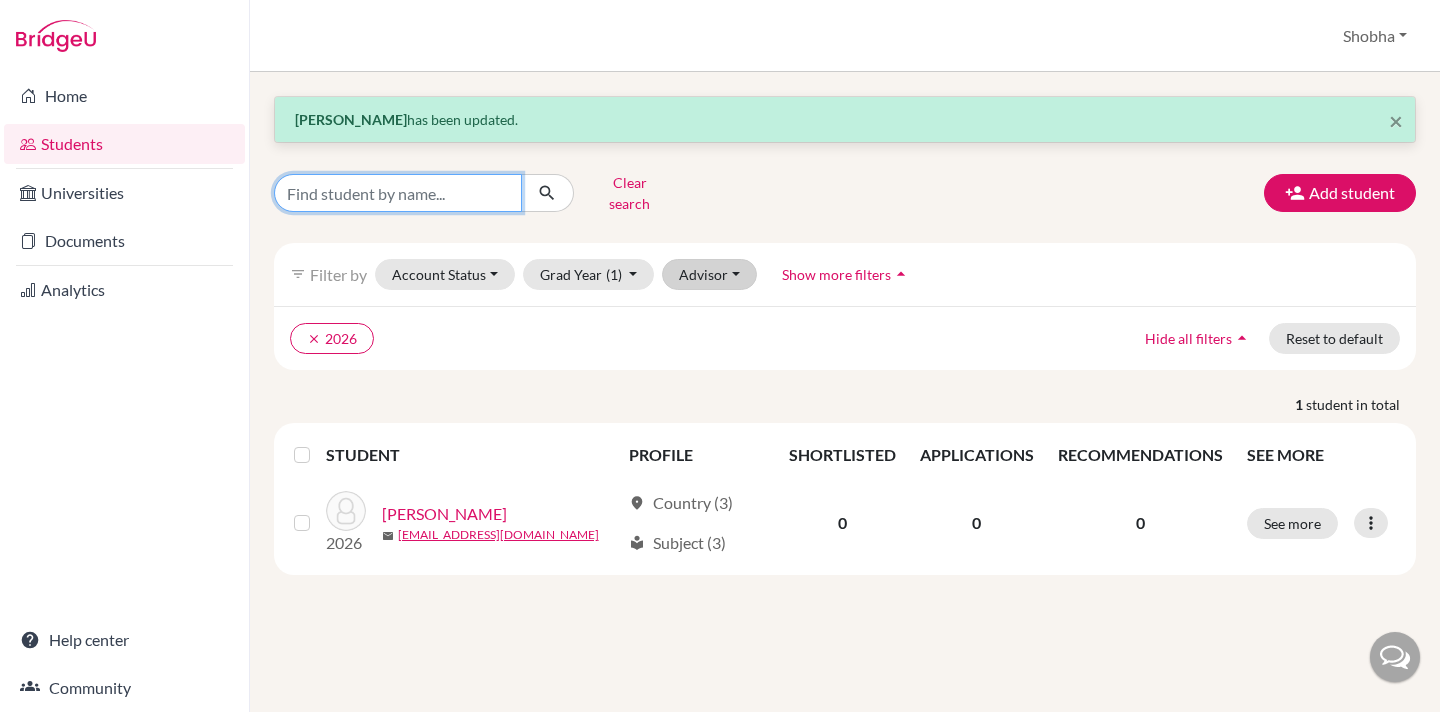 type 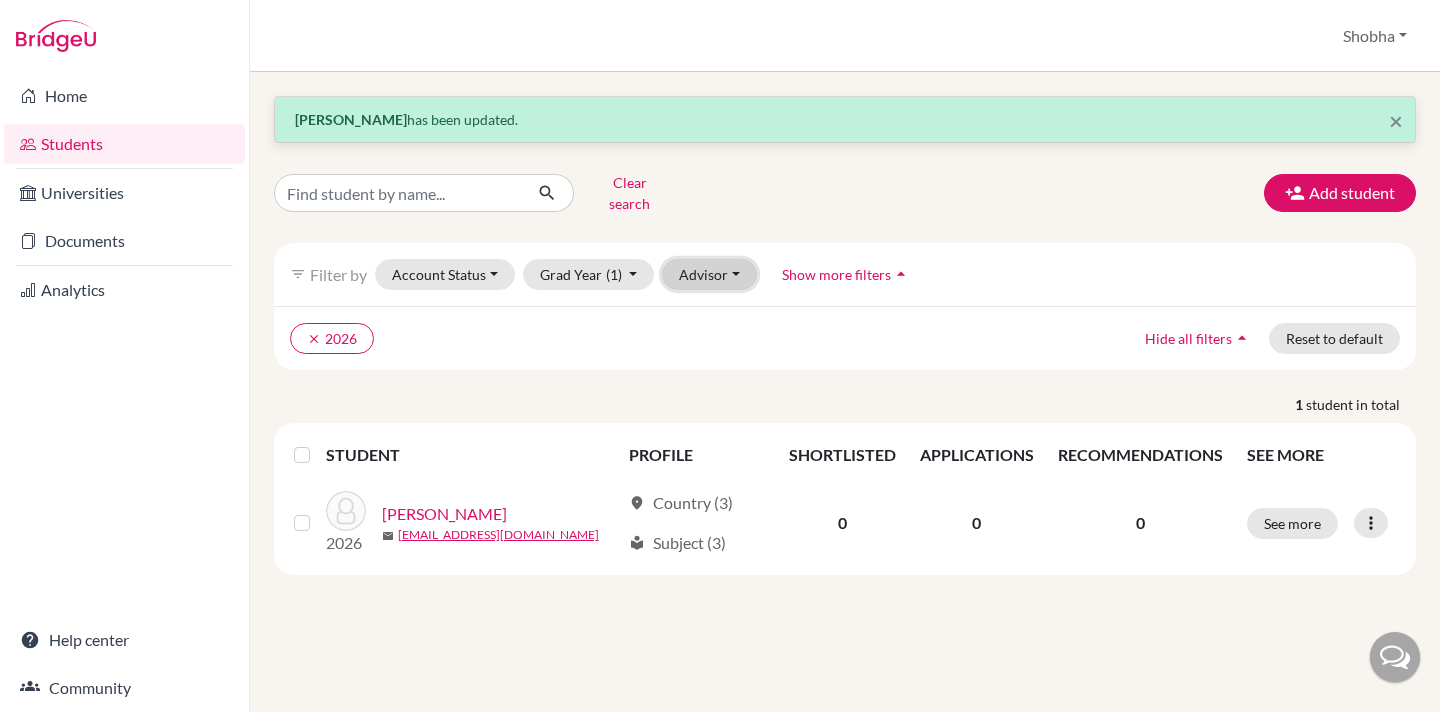 click on "Advisor" at bounding box center [709, 274] 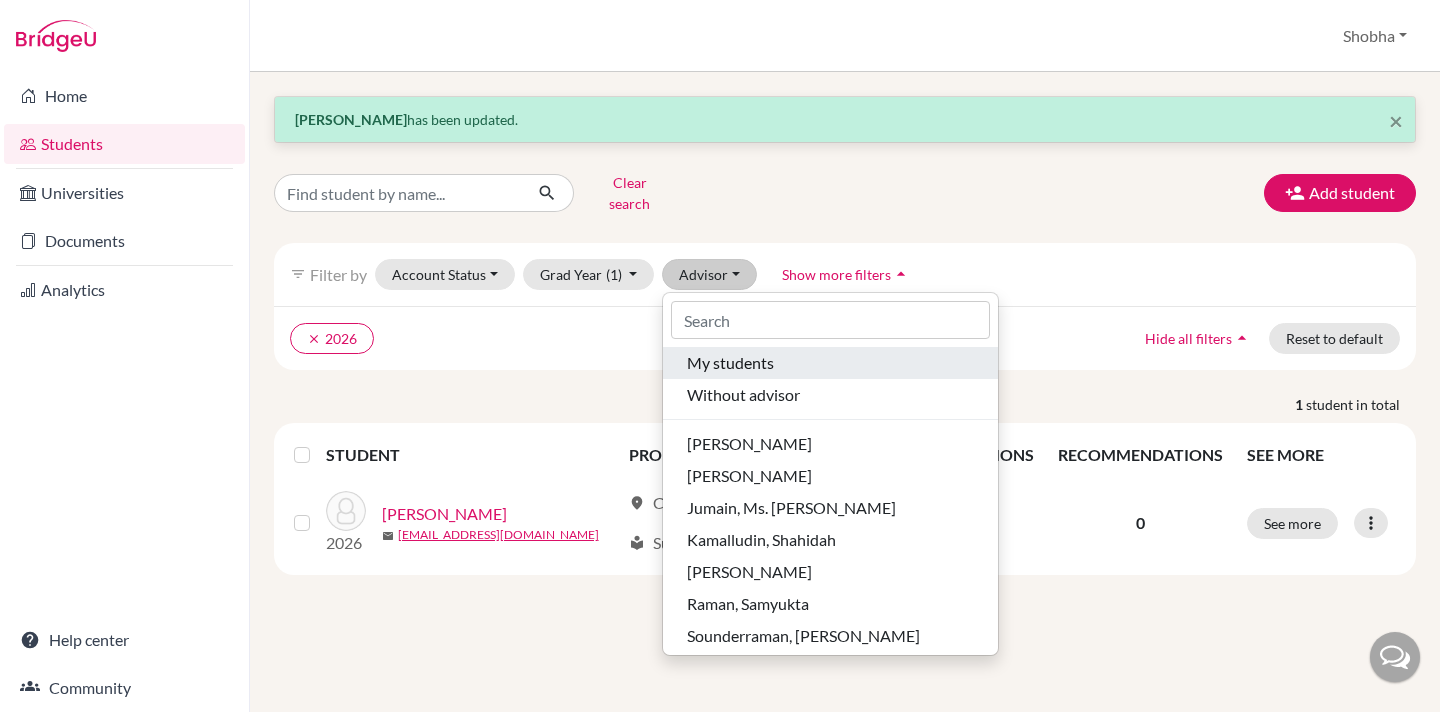 click on "My students" at bounding box center [730, 363] 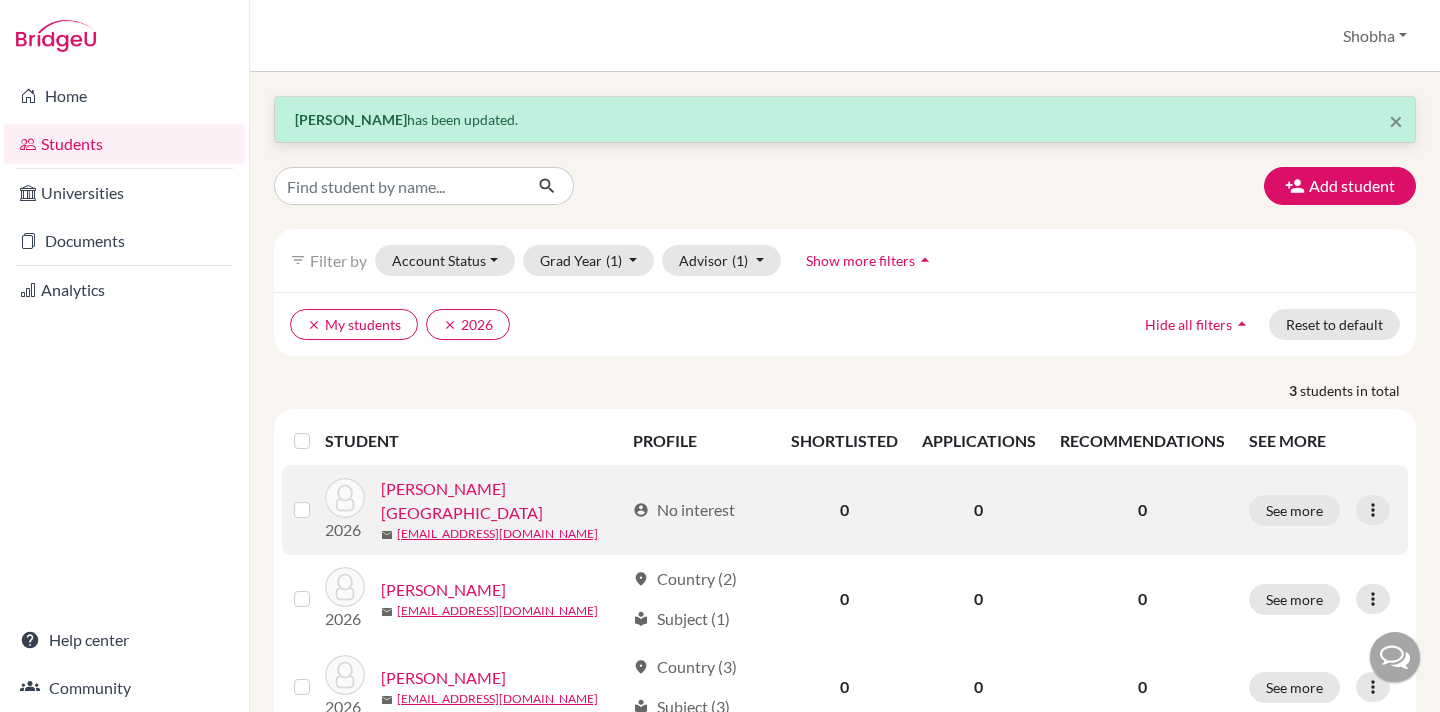 scroll, scrollTop: 73, scrollLeft: 0, axis: vertical 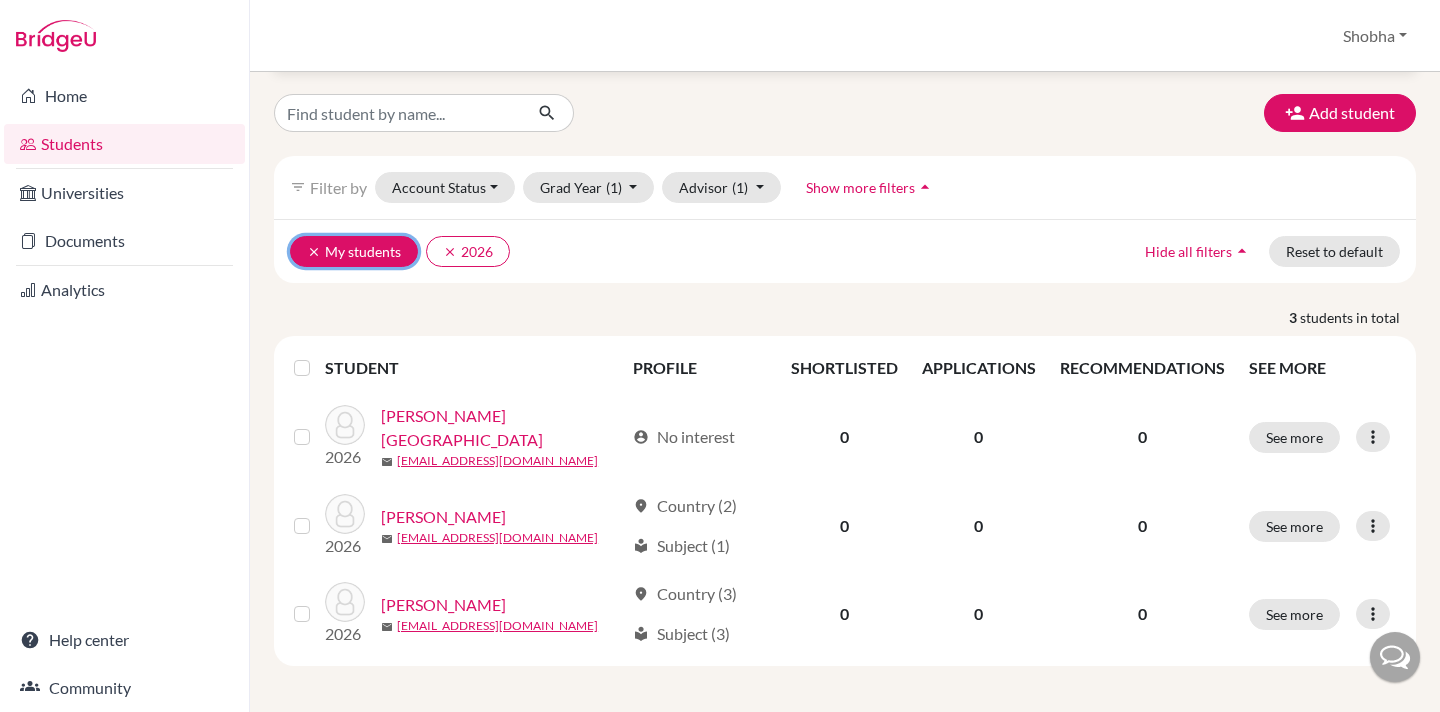 click on "clear" at bounding box center (314, 252) 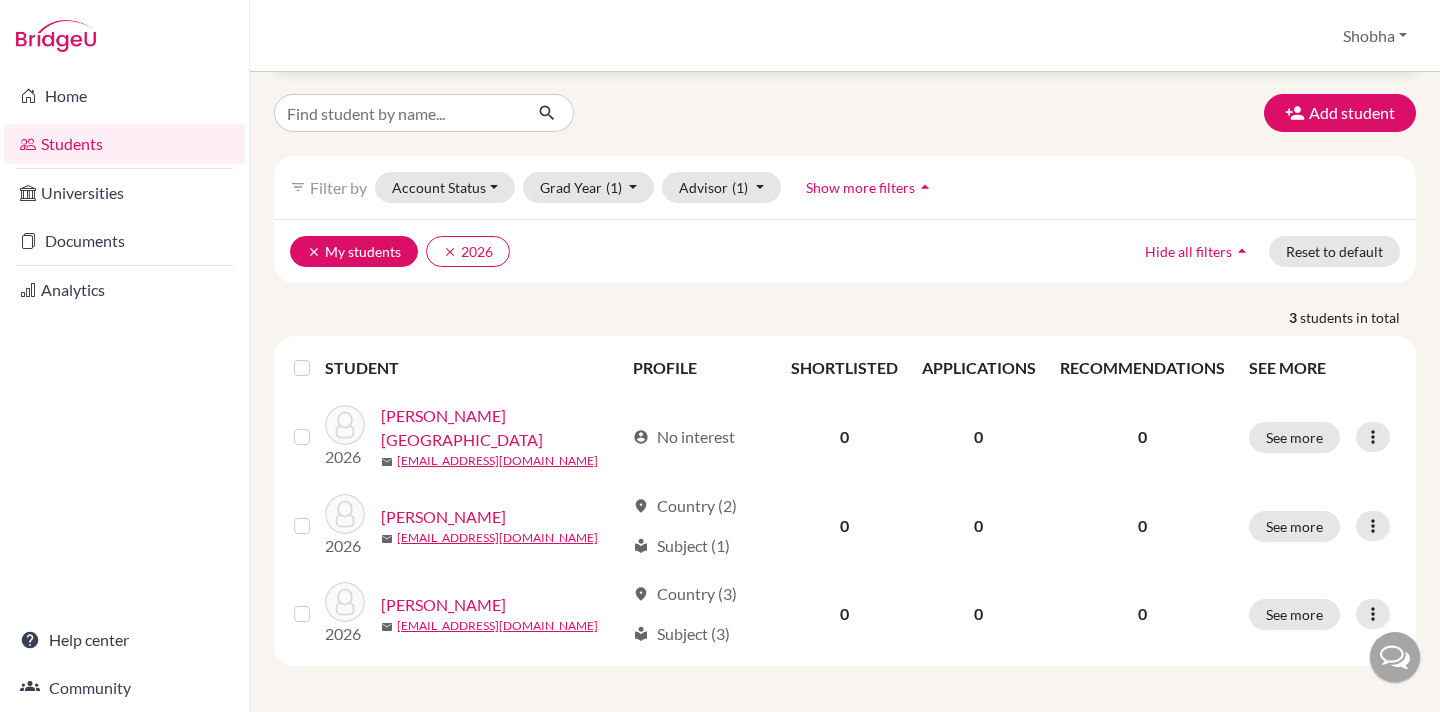 scroll, scrollTop: 0, scrollLeft: 0, axis: both 